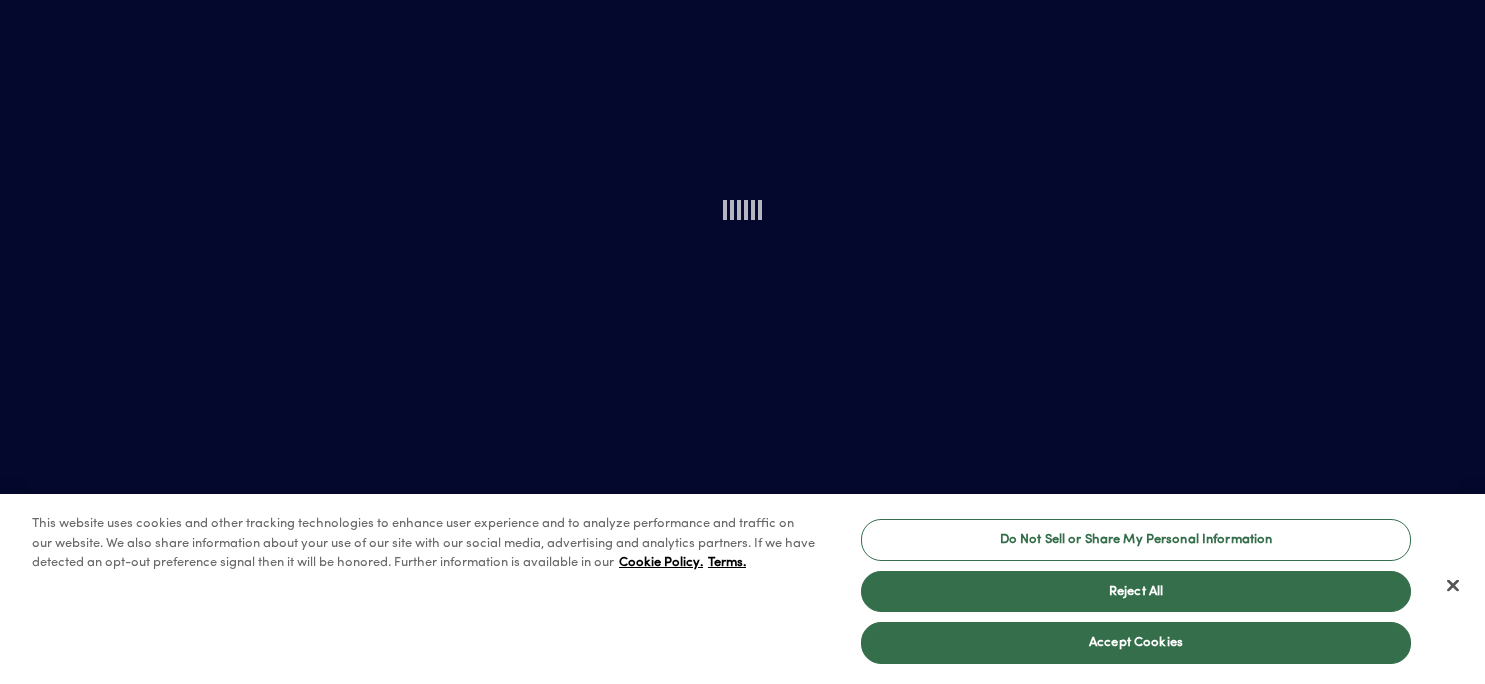 scroll, scrollTop: 0, scrollLeft: 0, axis: both 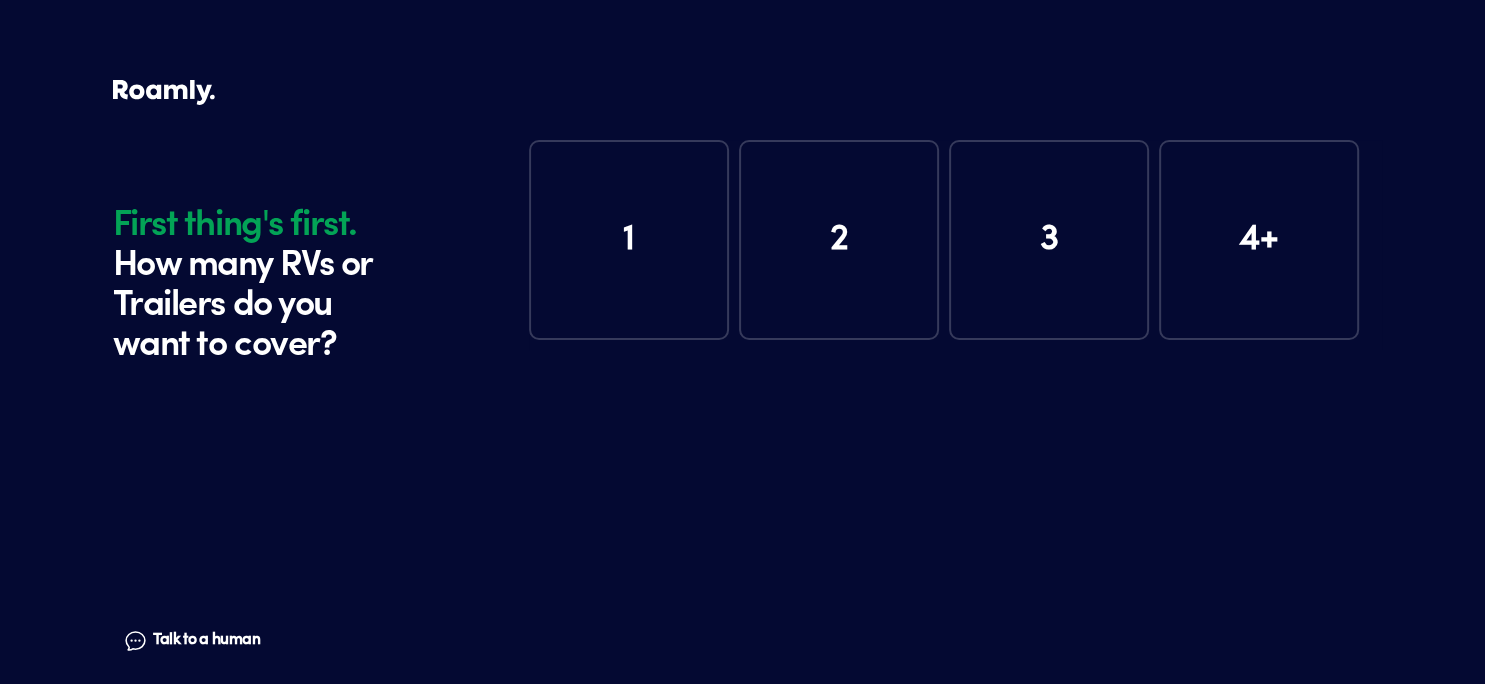 click on "1 2 3 4+" at bounding box center (955, 393) 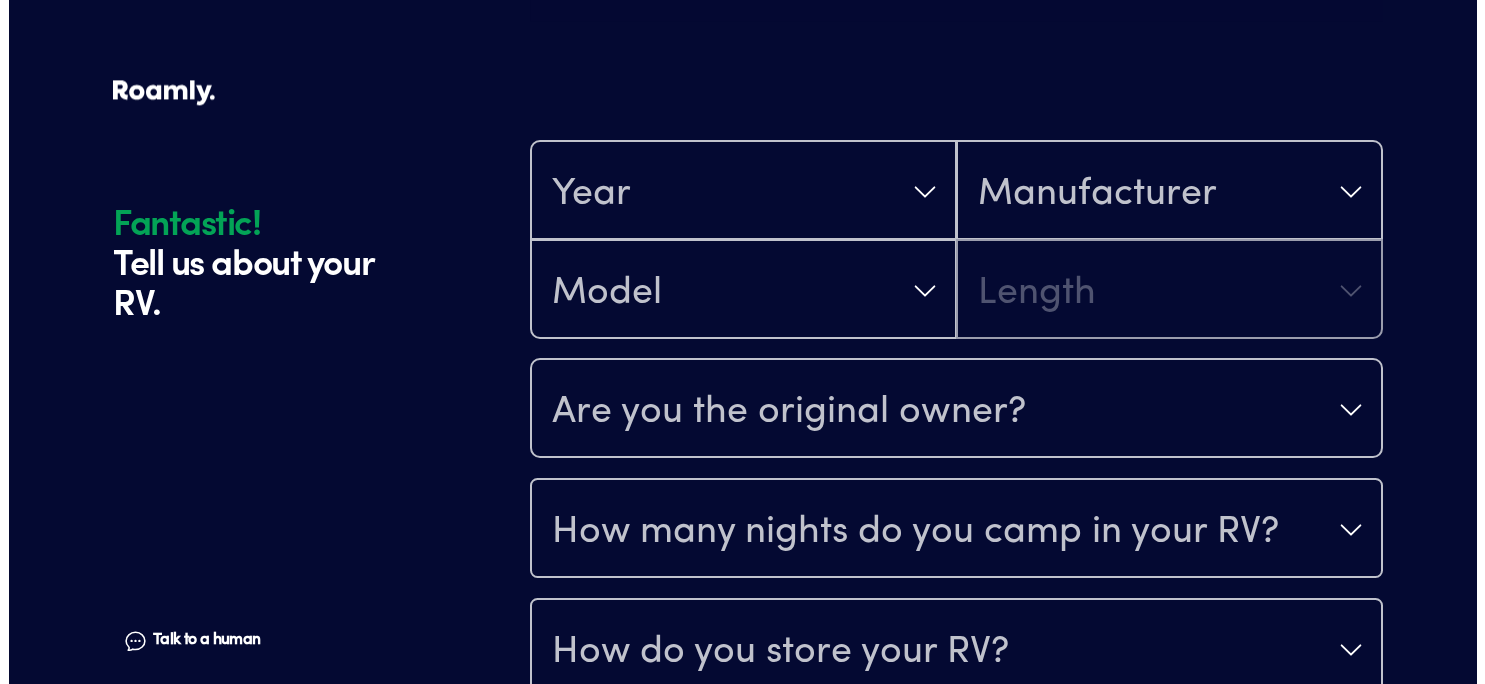 scroll, scrollTop: 390, scrollLeft: 0, axis: vertical 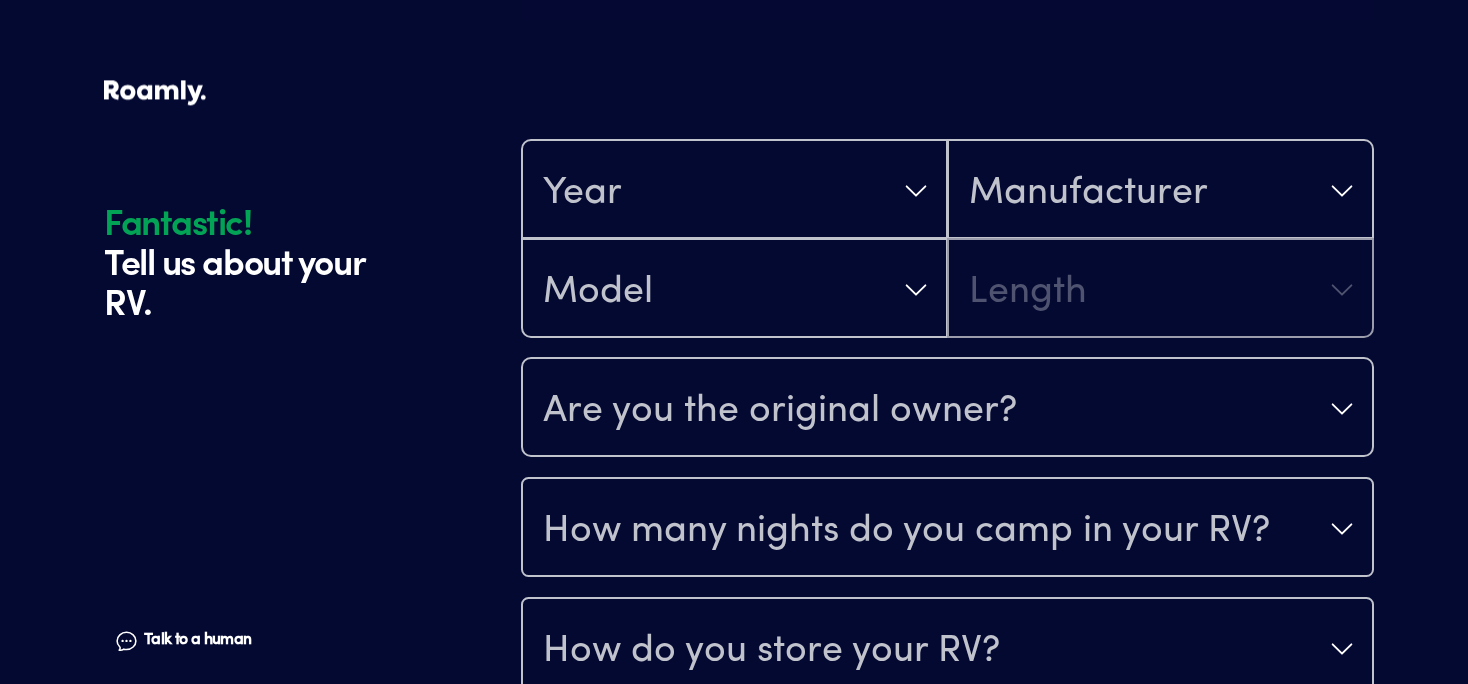 click on "Year" at bounding box center [734, 189] 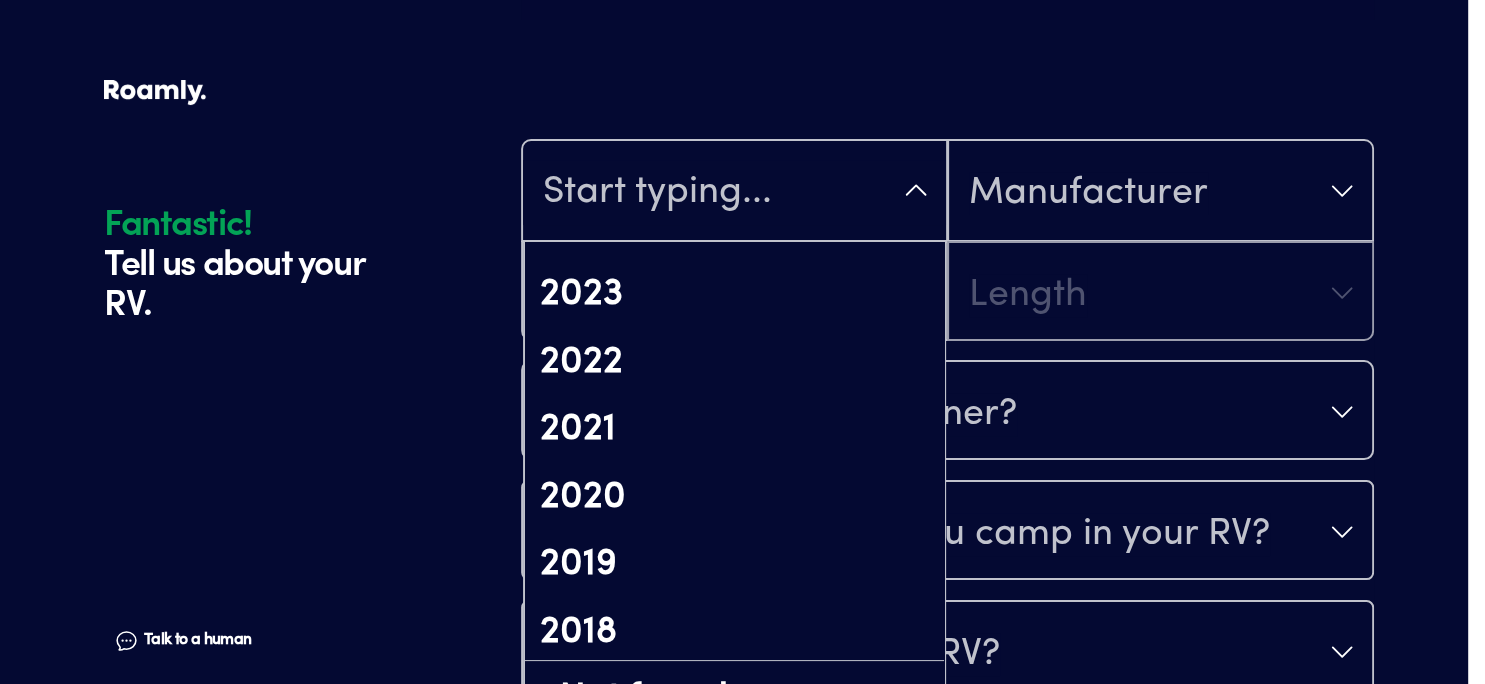 scroll, scrollTop: 261, scrollLeft: 0, axis: vertical 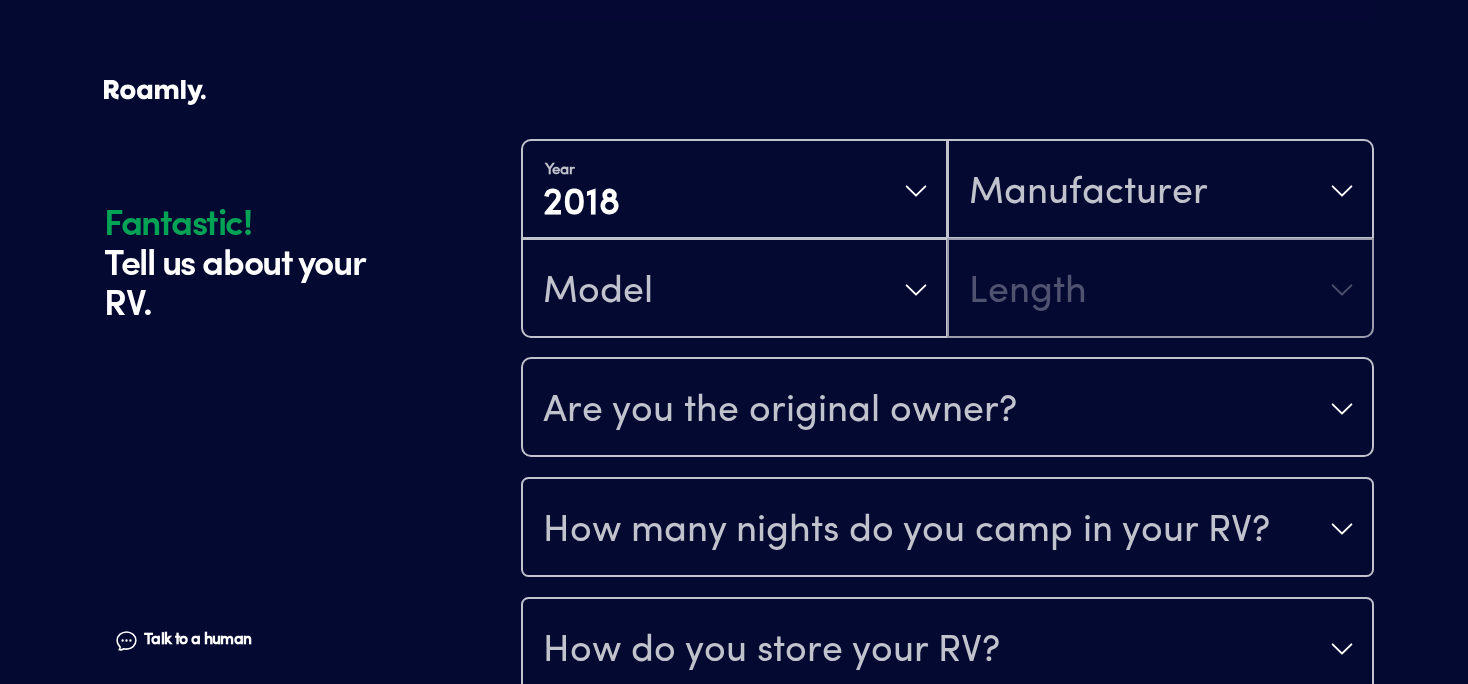 click on "Manufacturer" at bounding box center [1160, 189] 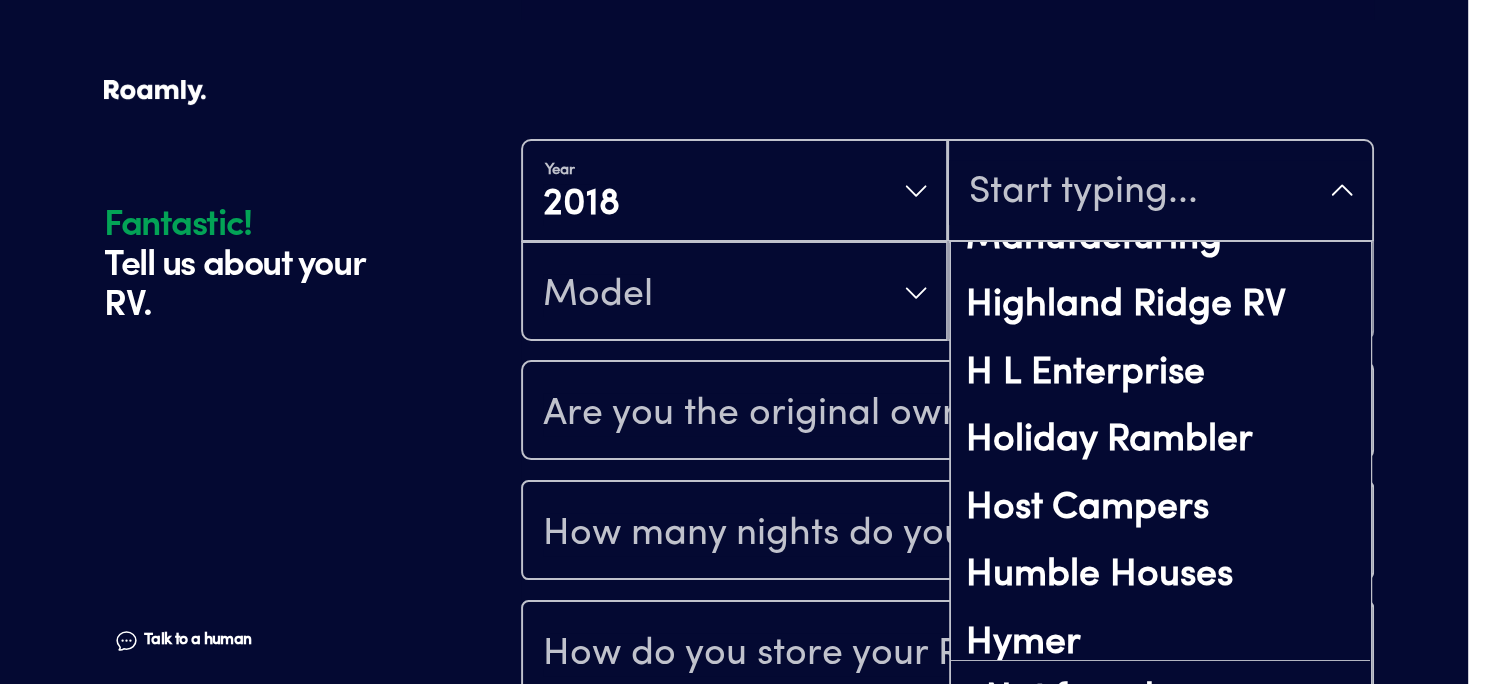 scroll, scrollTop: 6512, scrollLeft: 0, axis: vertical 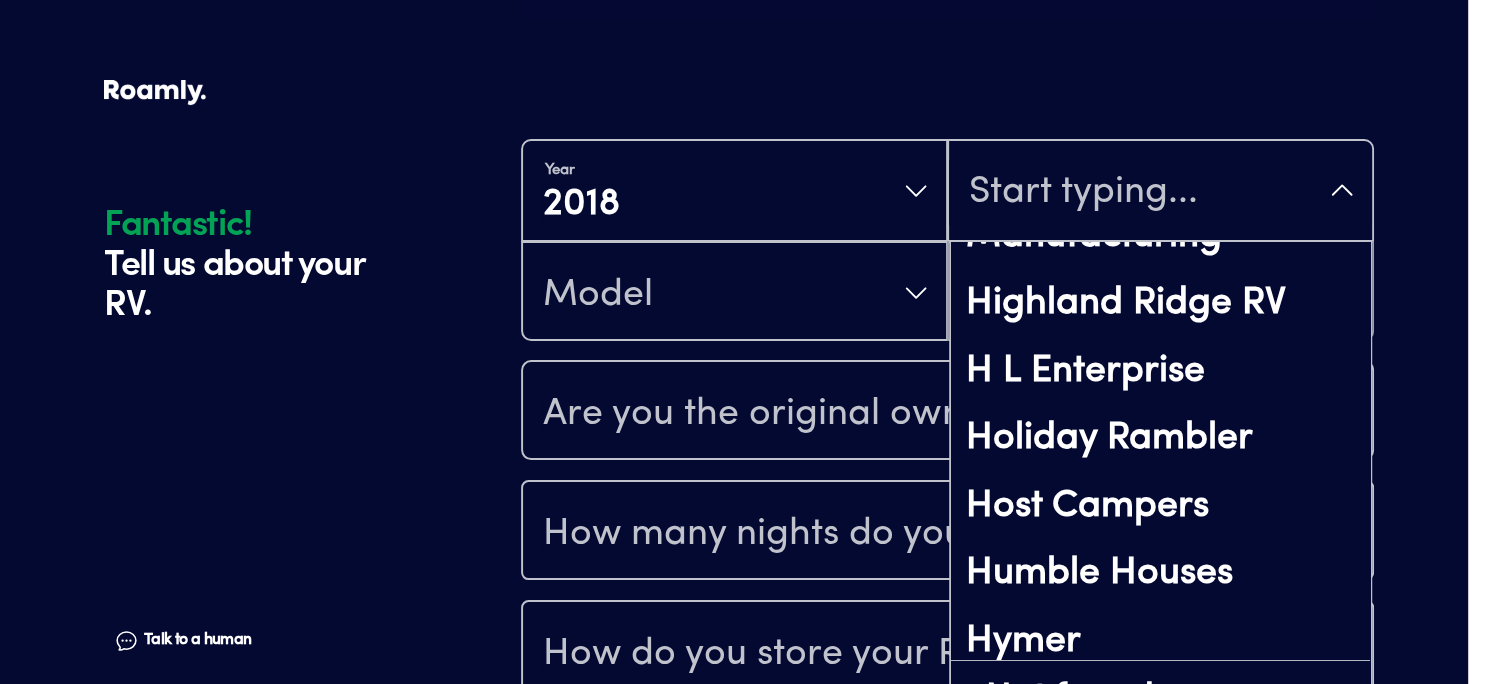 click on "Year [DATE] Abcor Homes Adventurer Aerolite Airstream A Liner Allegro American Dream American Eagle American Patriot American Revolution Arctic [PERSON_NAME] Custom Builders Aspen Trail ATC [GEOGRAPHIC_DATA] Homes Atlas Avenger Axon Bantam Built Bay Star [GEOGRAPHIC_DATA] Bigfoot RV Bison Coach Black Rock Black Series BorderLand Bounder [PERSON_NAME] Breeze Bundutec Camp-Inn Canyon Star [PERSON_NAME] Trailer [GEOGRAPHIC_DATA] [GEOGRAPHIC_DATA] [GEOGRAPHIC_DATA] RV Trailers Chinook Cimarron Trailers Clipper Coach House Coachmen Connect Cornerstone Design Build, Inc. Crossroads RV Cruiser RV Crusader Crux Expedition Trailers Denali Desert Fox Design DNA Ent Dodge / RAM Dolphin Motor Coach DRV Durango Dutchmen Dutch Star DX3 Dynaquest EarthCruiser Earthroamer Eclipse Endurance Entegra Coach Escape Escapod Essex Exclusive Outfitters Exiss Trailers Factory Motorhomes Fairmont Homes Flair-Fleetwood Fleetwood Force Ford Forester Forest River Four Wheel Fox Mountain FR3 Fury Genesis Supreme Georgetown Glacier Ice House Grand Design Gulf Stream KZ" at bounding box center [947, 240] 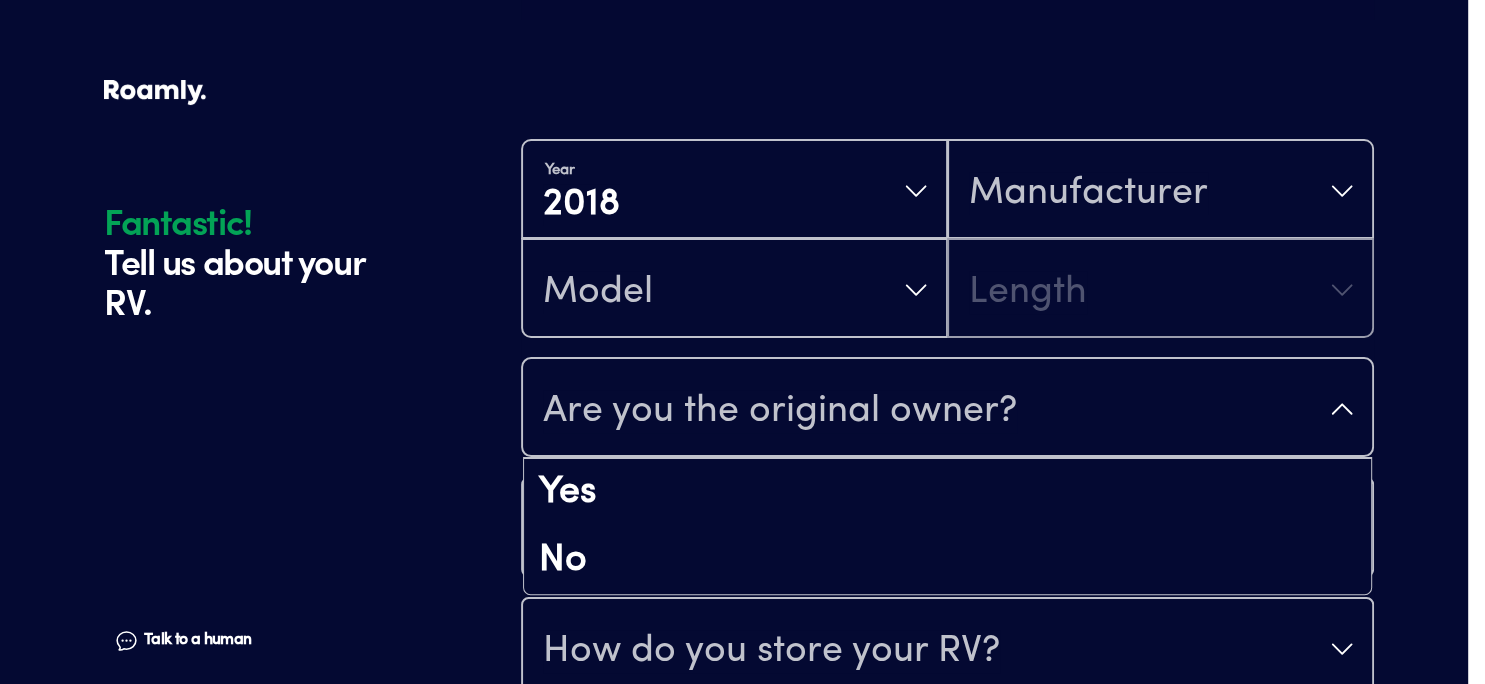 click on "Are you the original owner?" at bounding box center (780, 411) 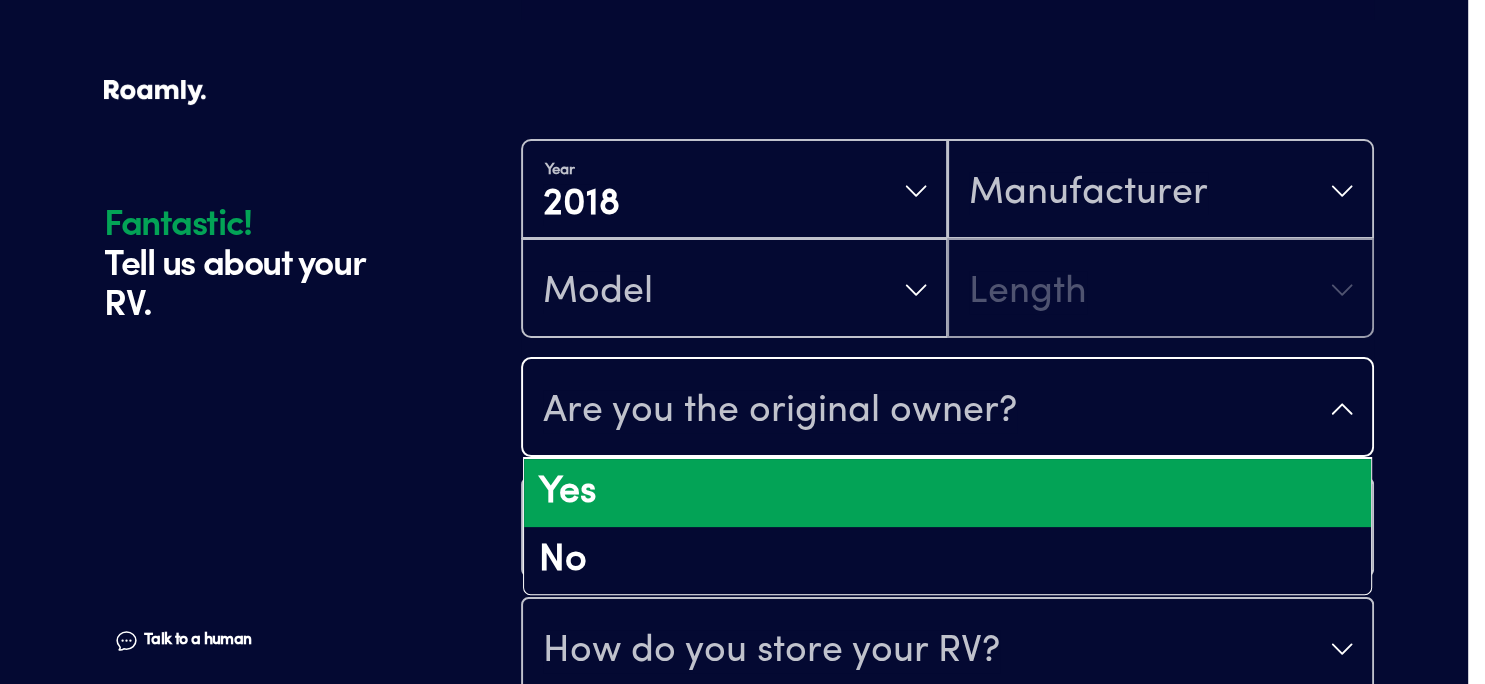 click on "Yes" at bounding box center (947, 493) 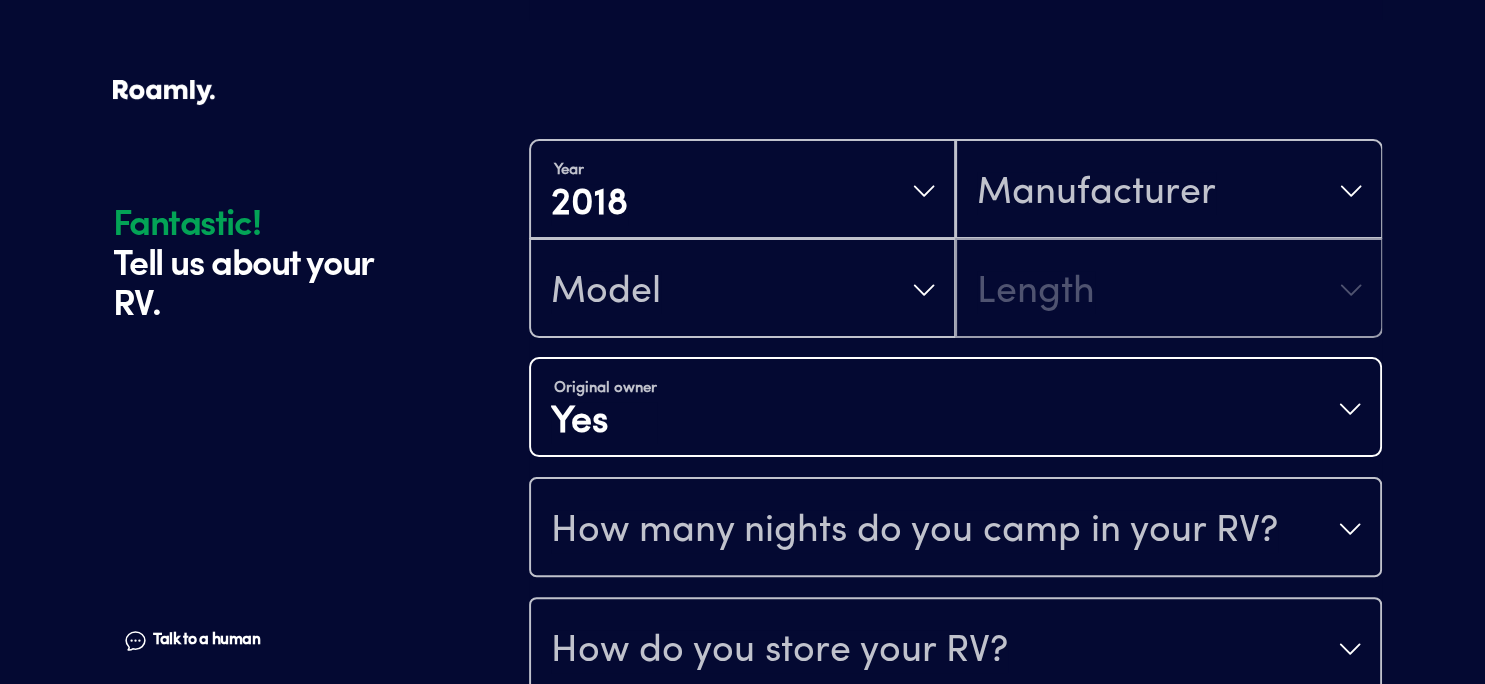 click on "How many nights do you camp in your RV?" at bounding box center [914, 531] 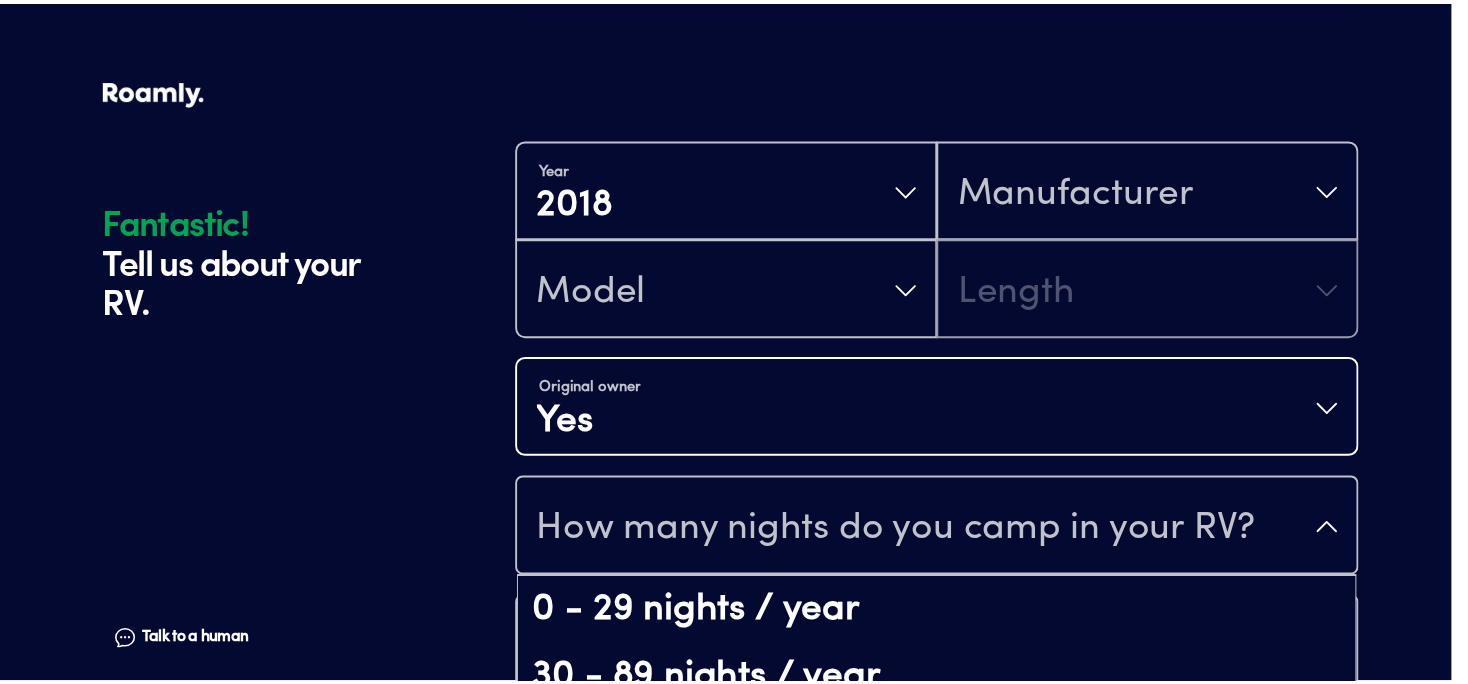 scroll, scrollTop: 40, scrollLeft: 0, axis: vertical 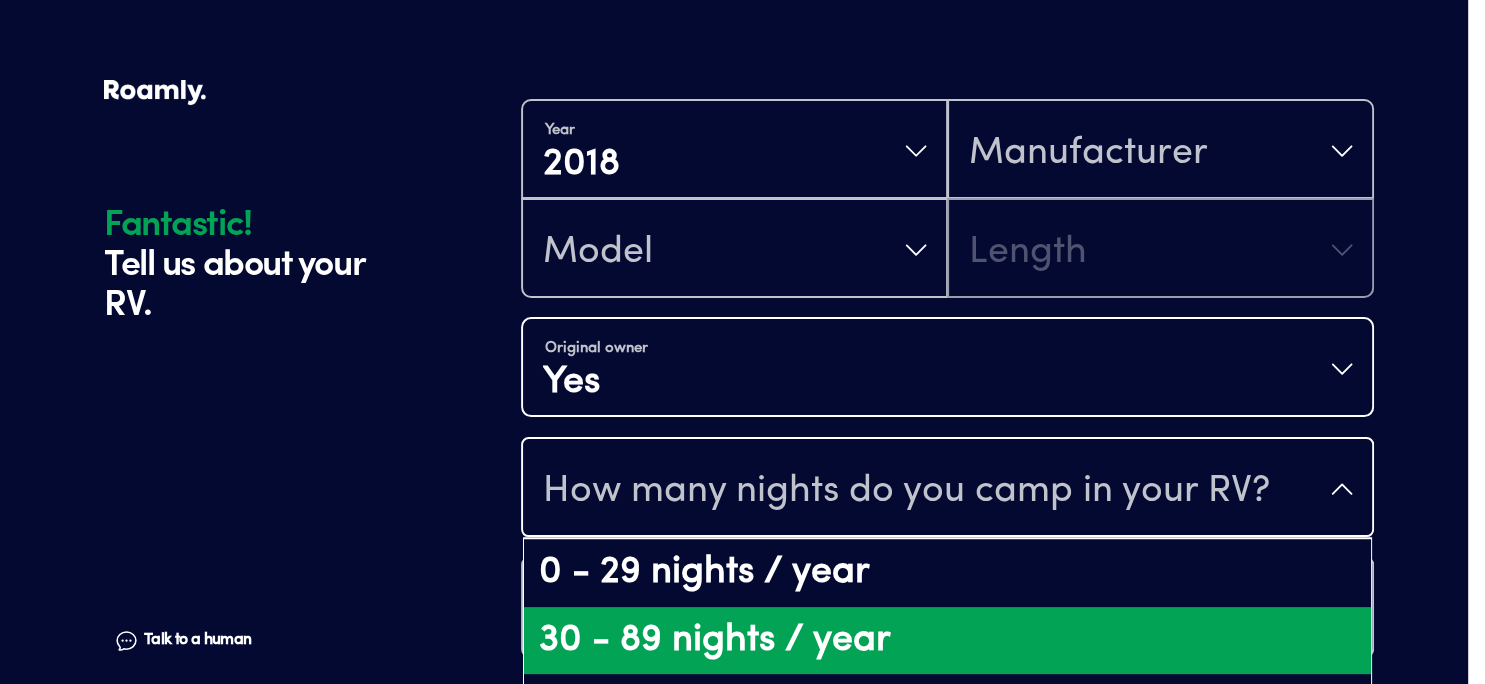 click on "30 - 89 nights / year" at bounding box center [947, 641] 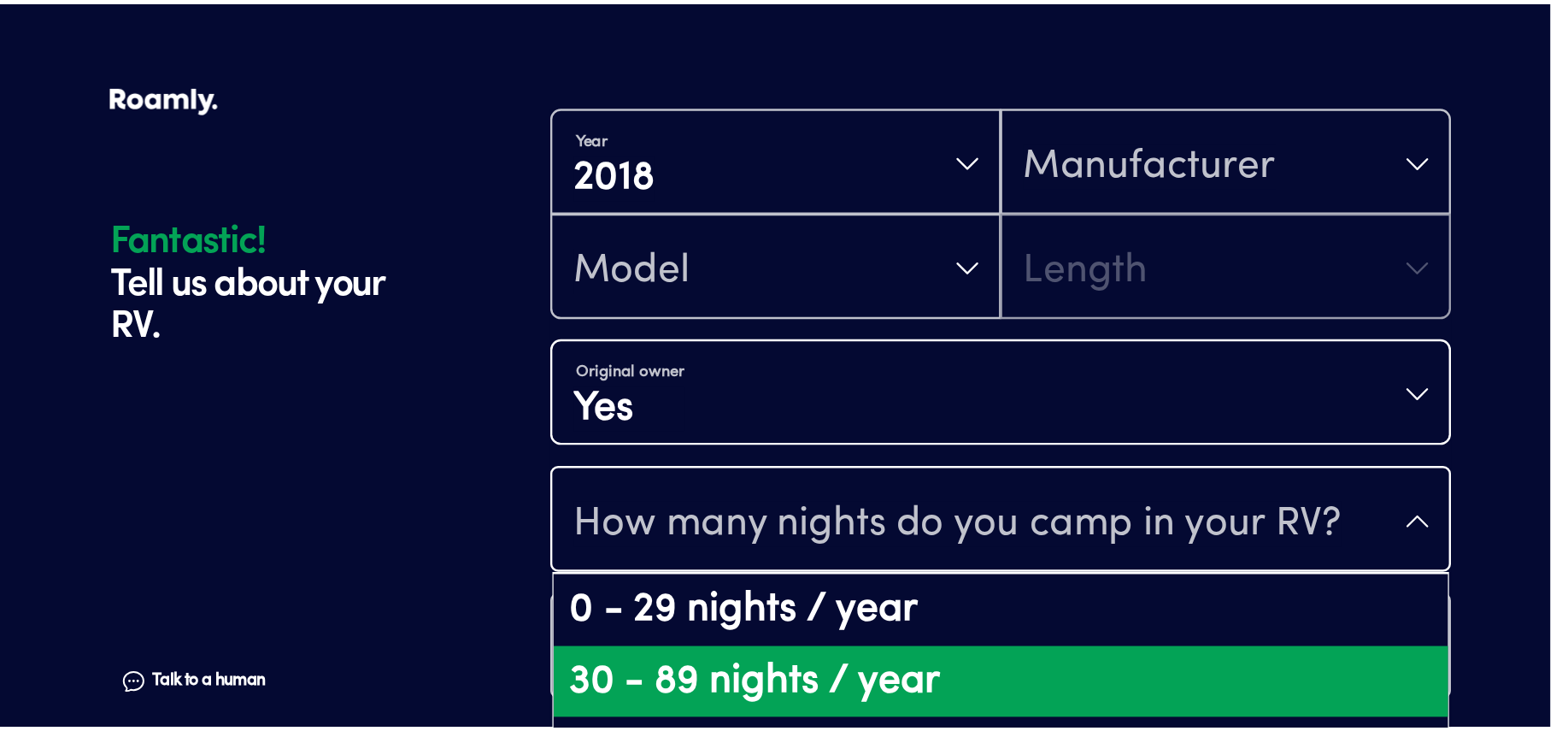 scroll, scrollTop: 0, scrollLeft: 0, axis: both 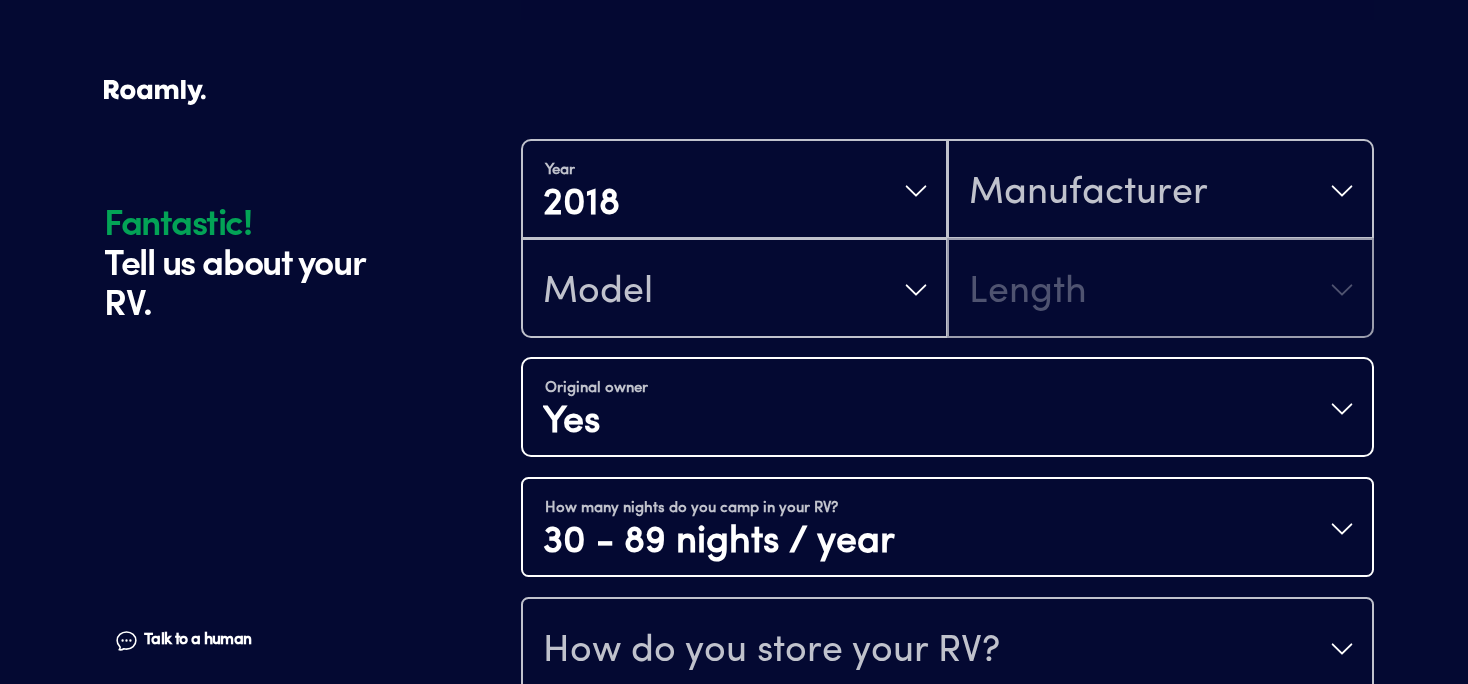 type 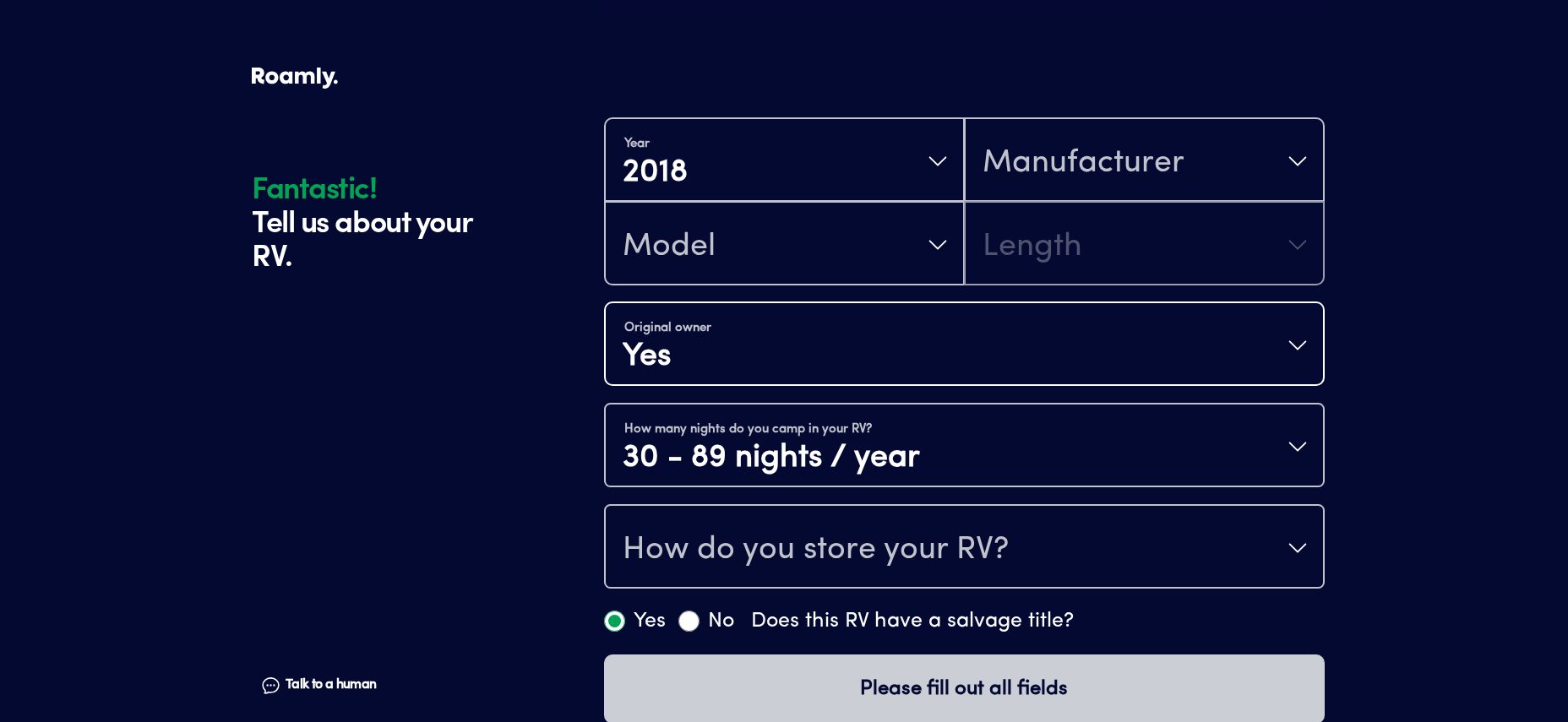 click on "30 - 89 nights / year" at bounding box center (771, 459) 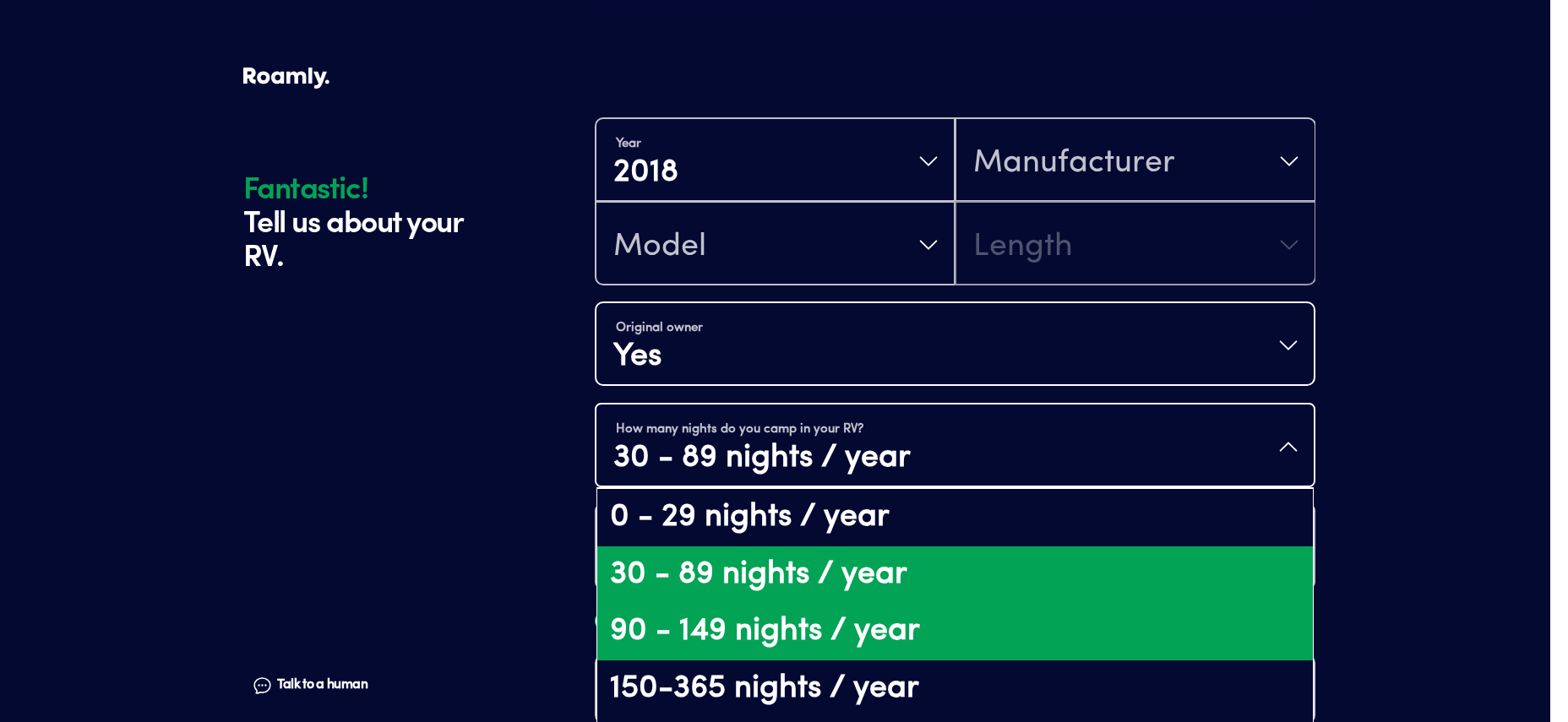 click on "90 - 149 nights / year" at bounding box center [955, 632] 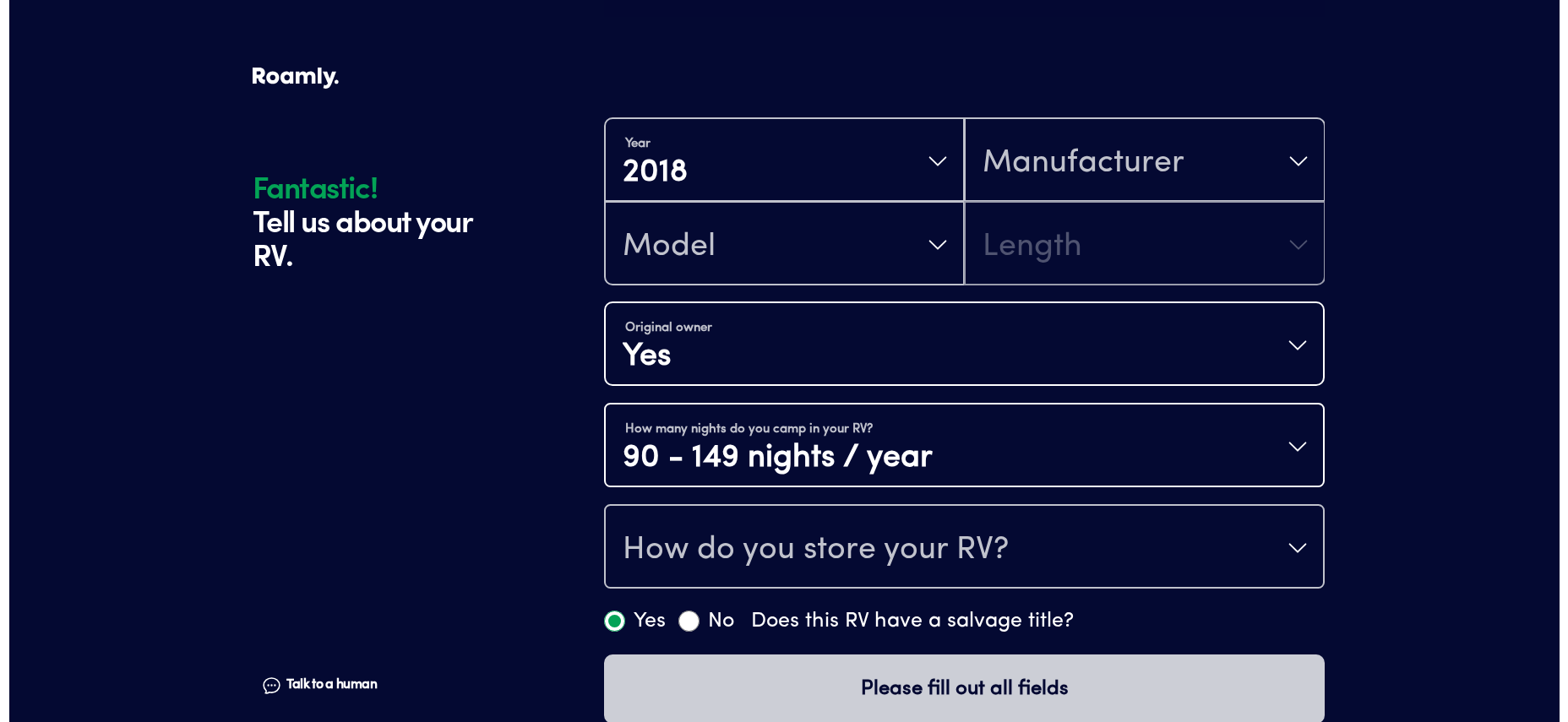 scroll, scrollTop: 352, scrollLeft: 0, axis: vertical 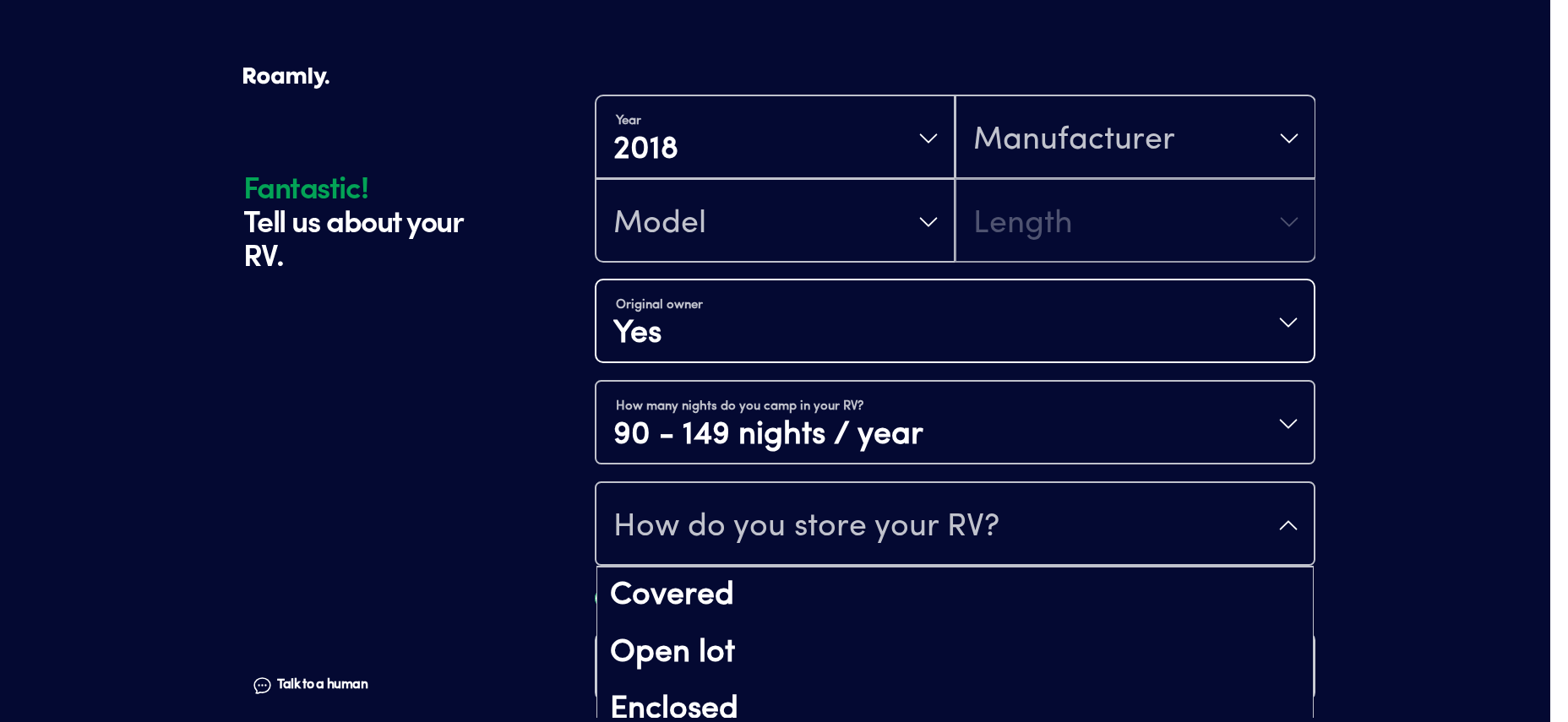 click on "How do you store your RV?" at bounding box center [806, 527] 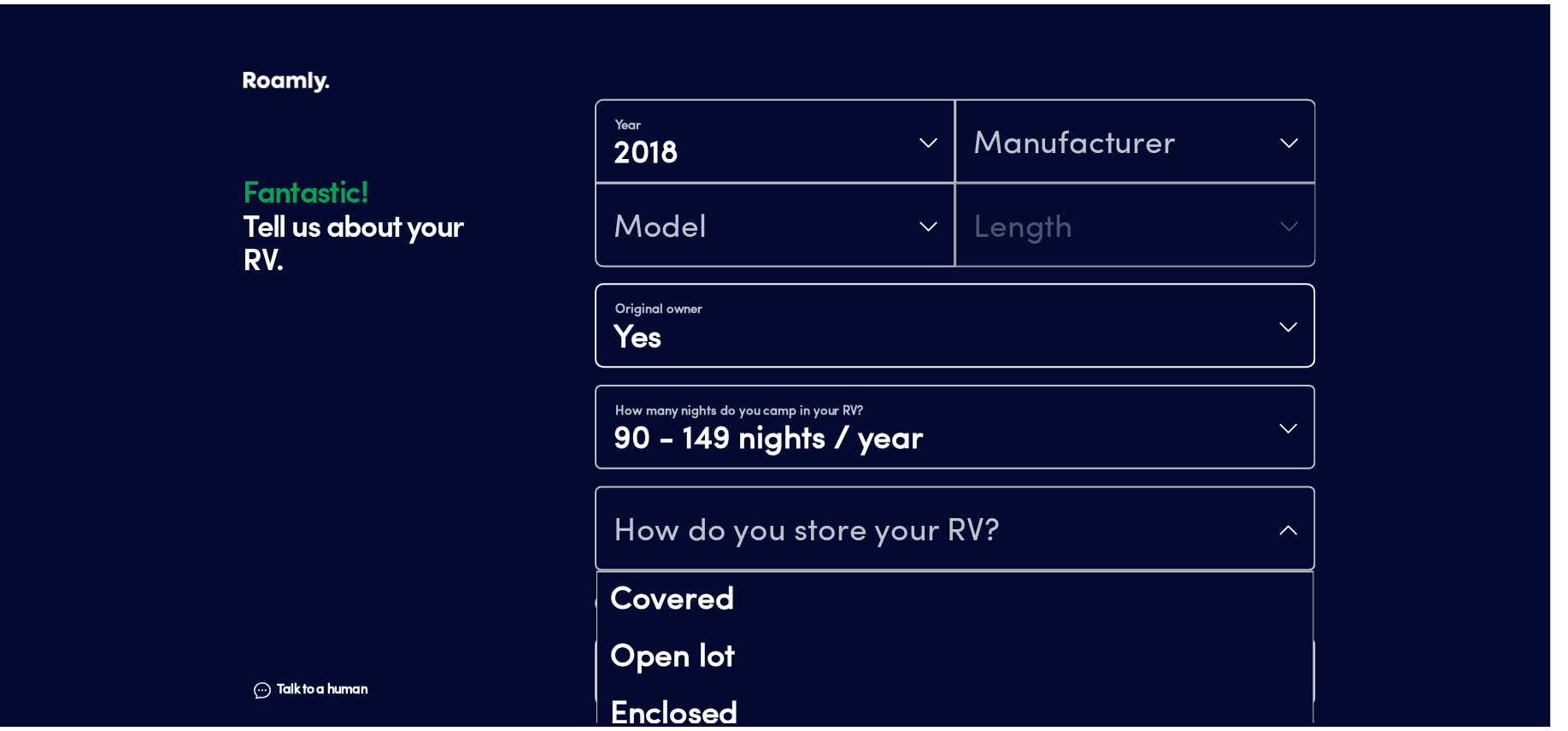 scroll, scrollTop: 22, scrollLeft: 0, axis: vertical 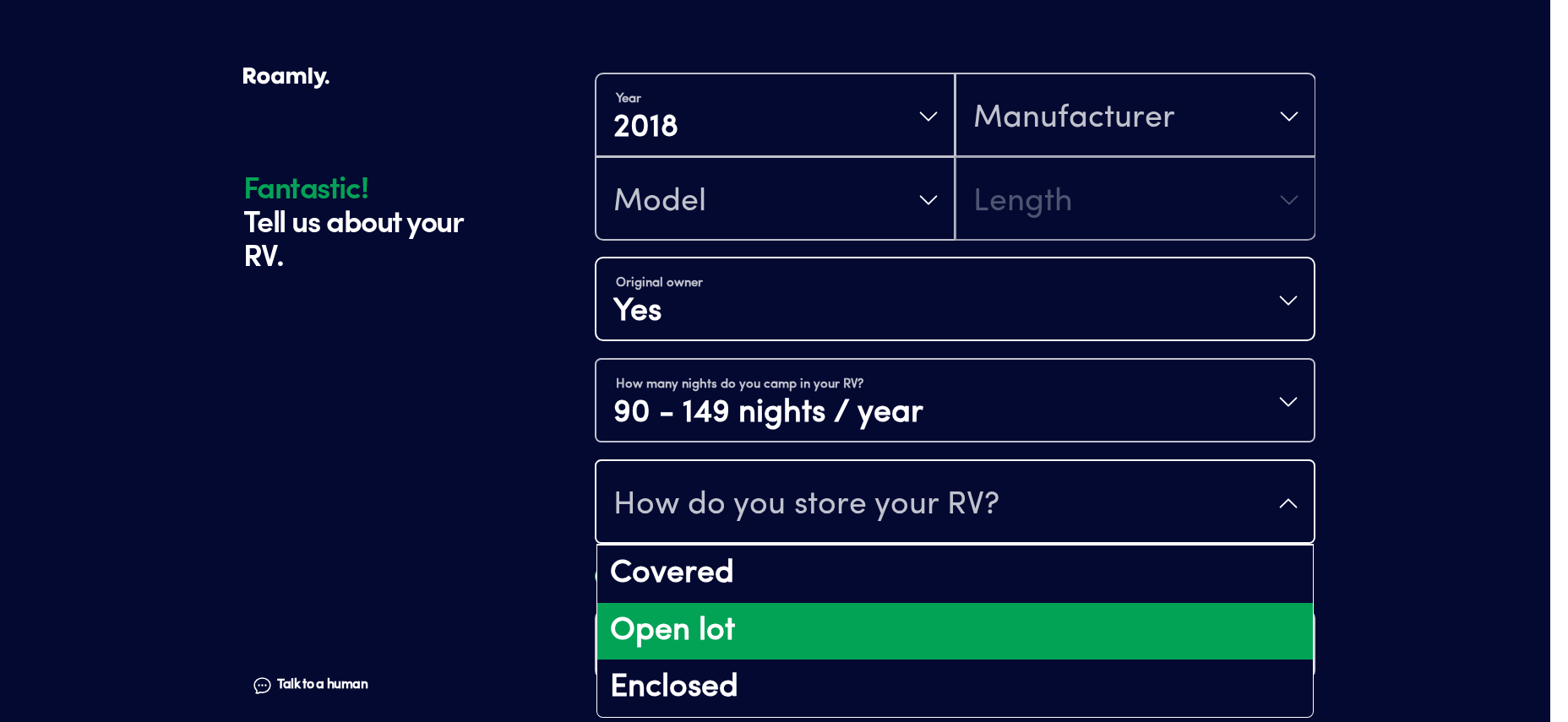 click on "Open lot" at bounding box center [955, 632] 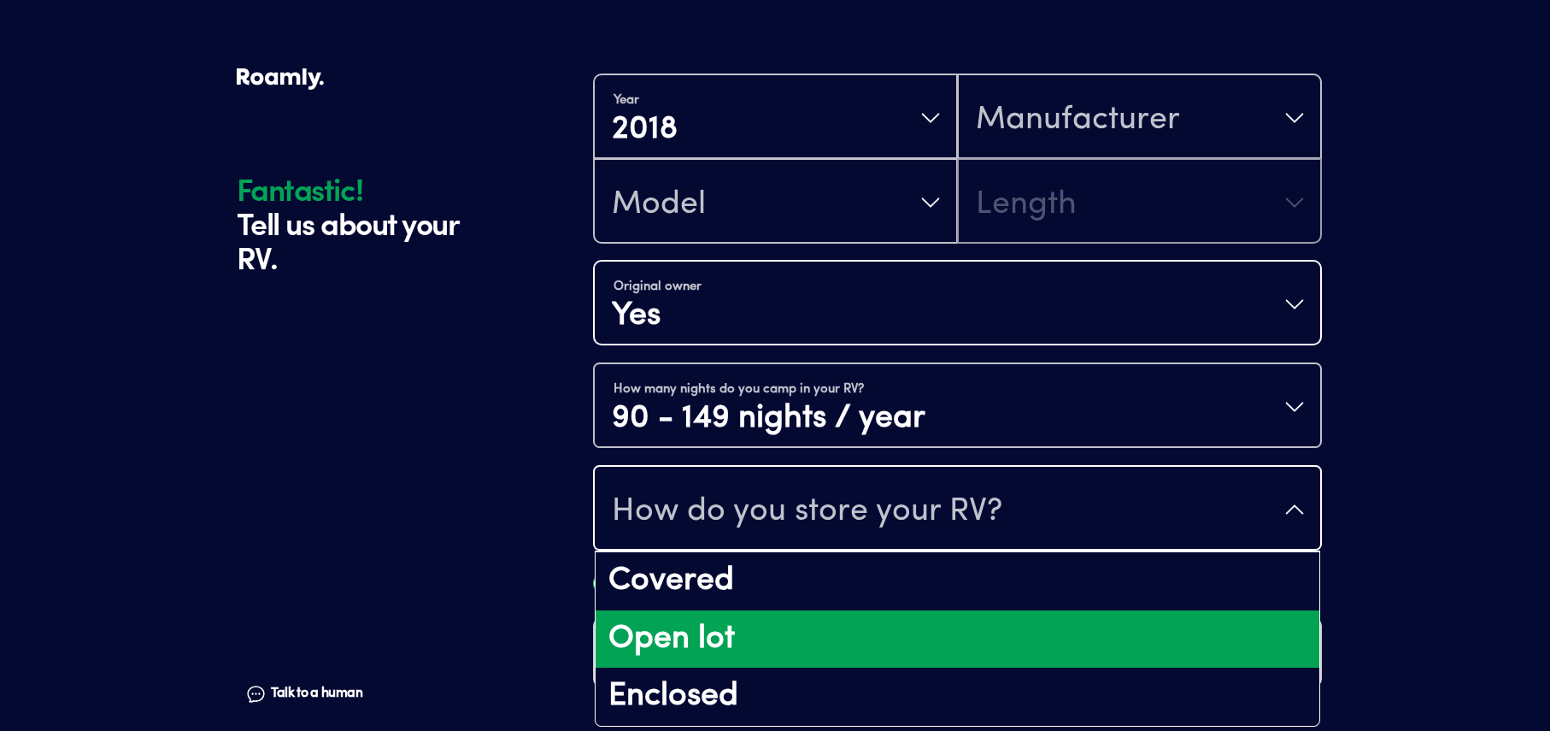 scroll, scrollTop: 0, scrollLeft: 0, axis: both 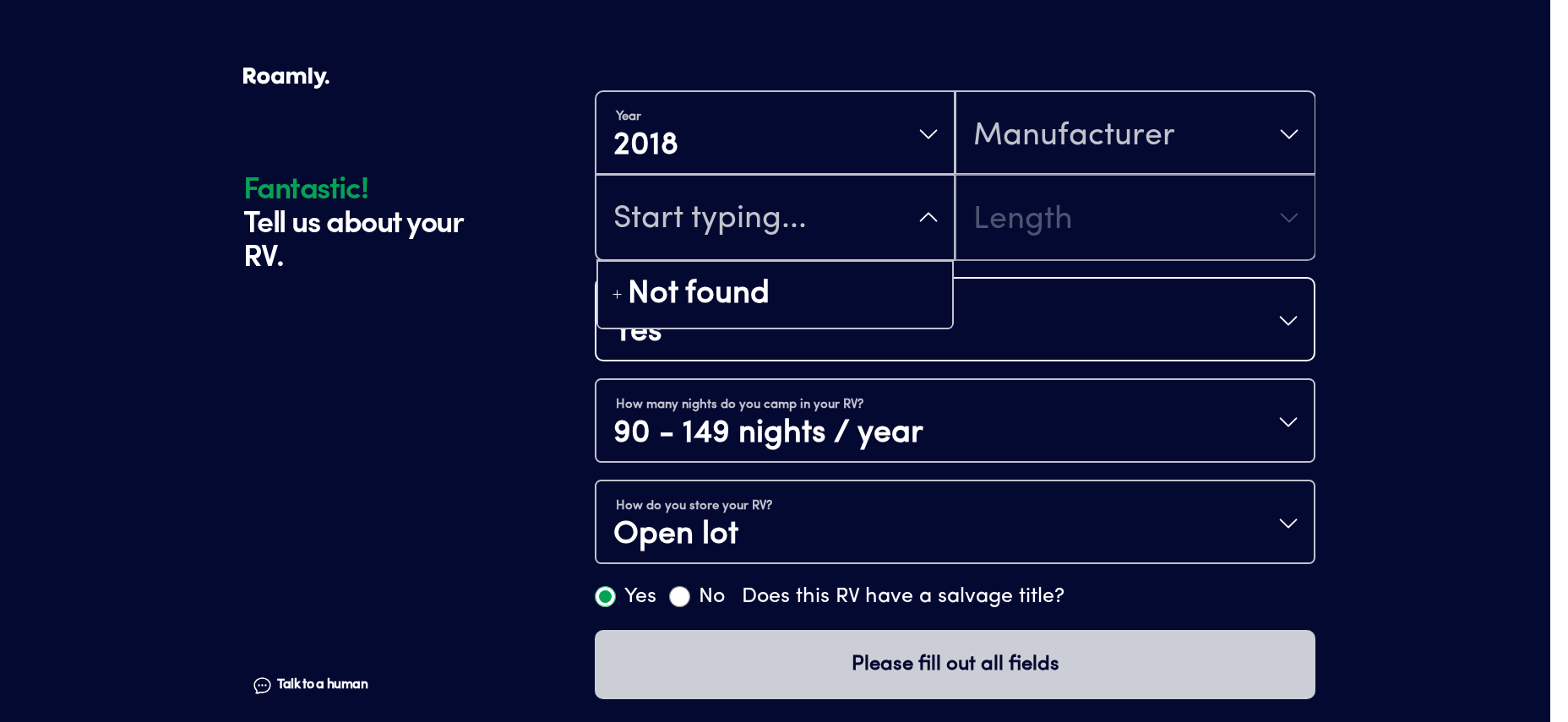 click on "Not found" at bounding box center (775, 217) 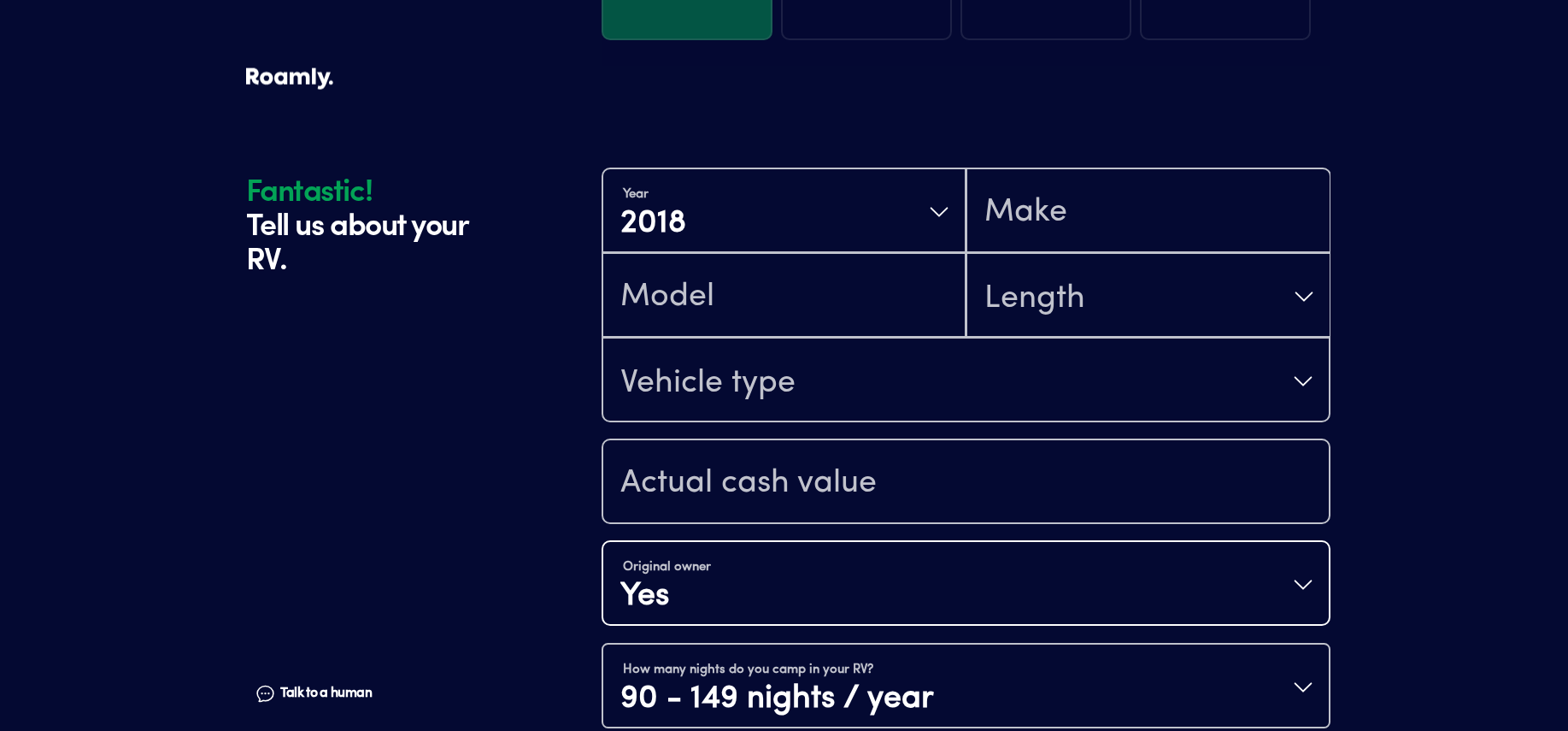 scroll, scrollTop: 274, scrollLeft: 0, axis: vertical 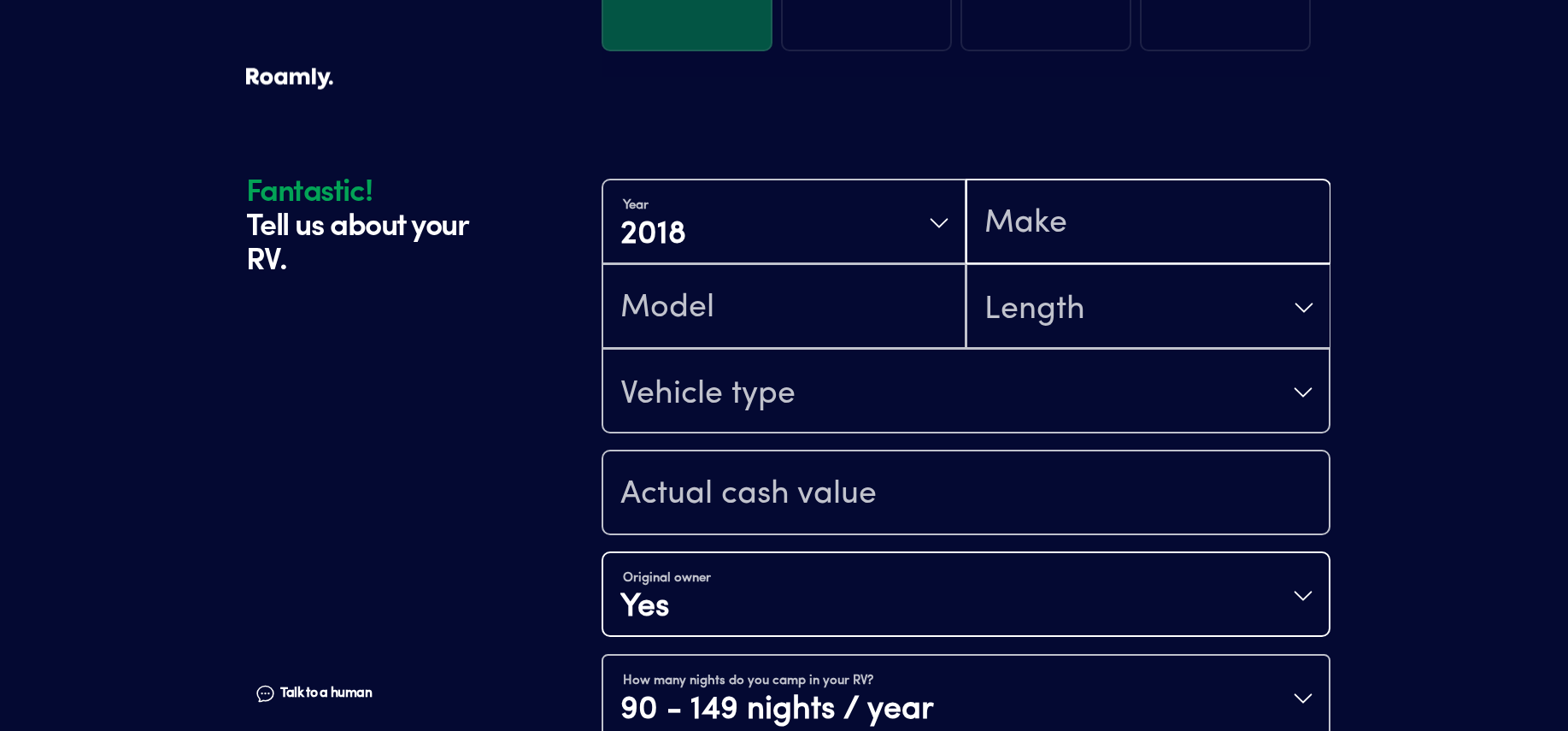 click at bounding box center (1148, 223) 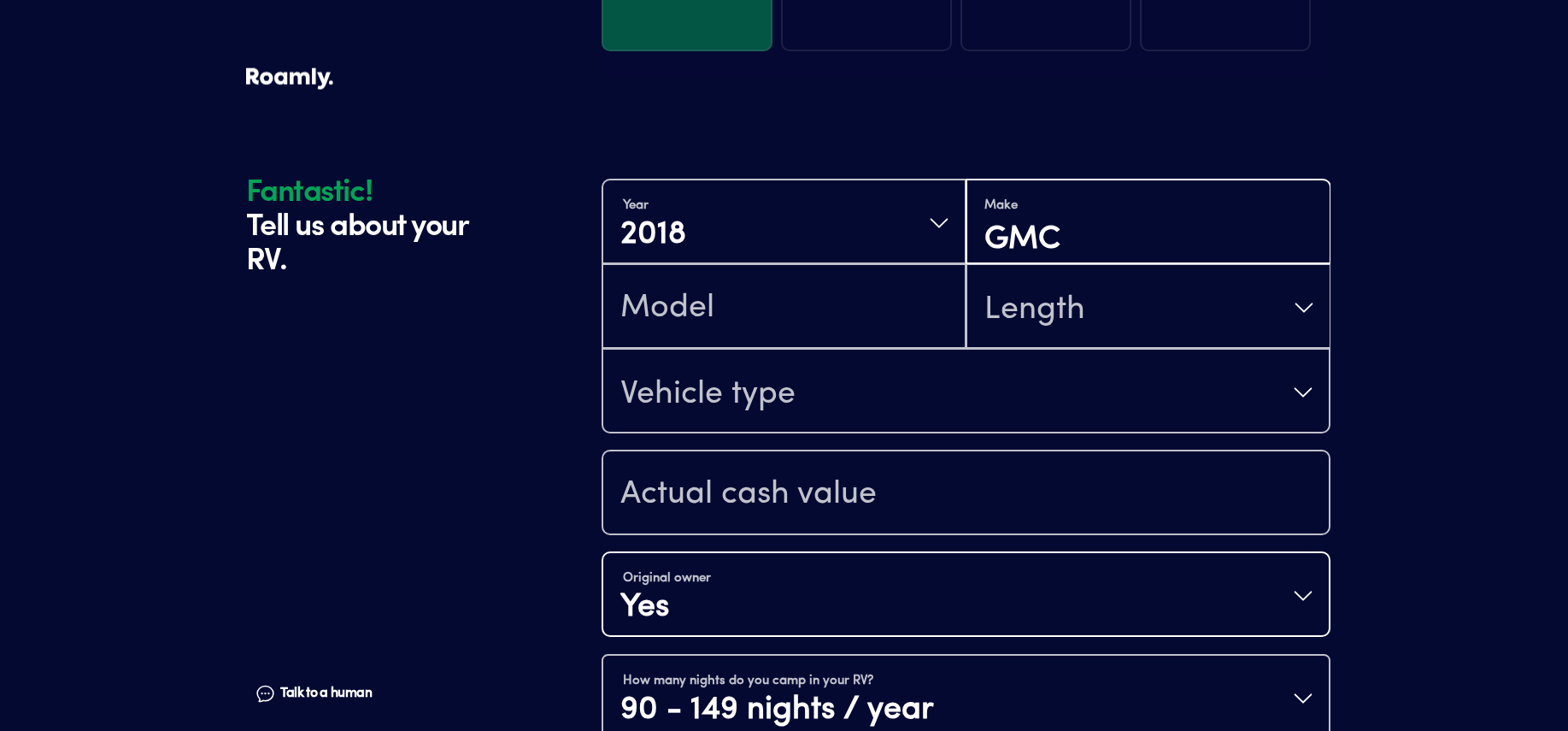 type on "GMC" 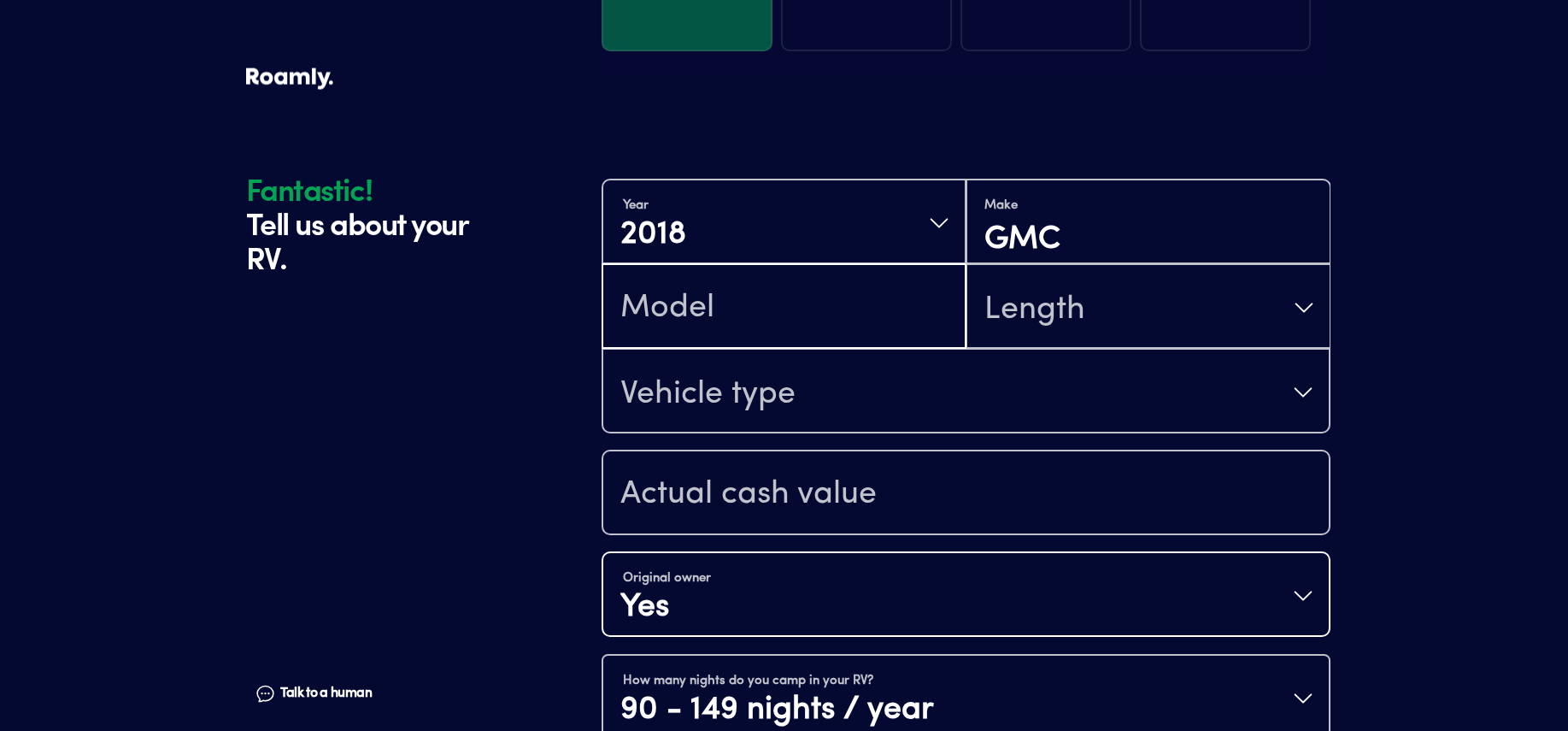 click at bounding box center (784, 308) 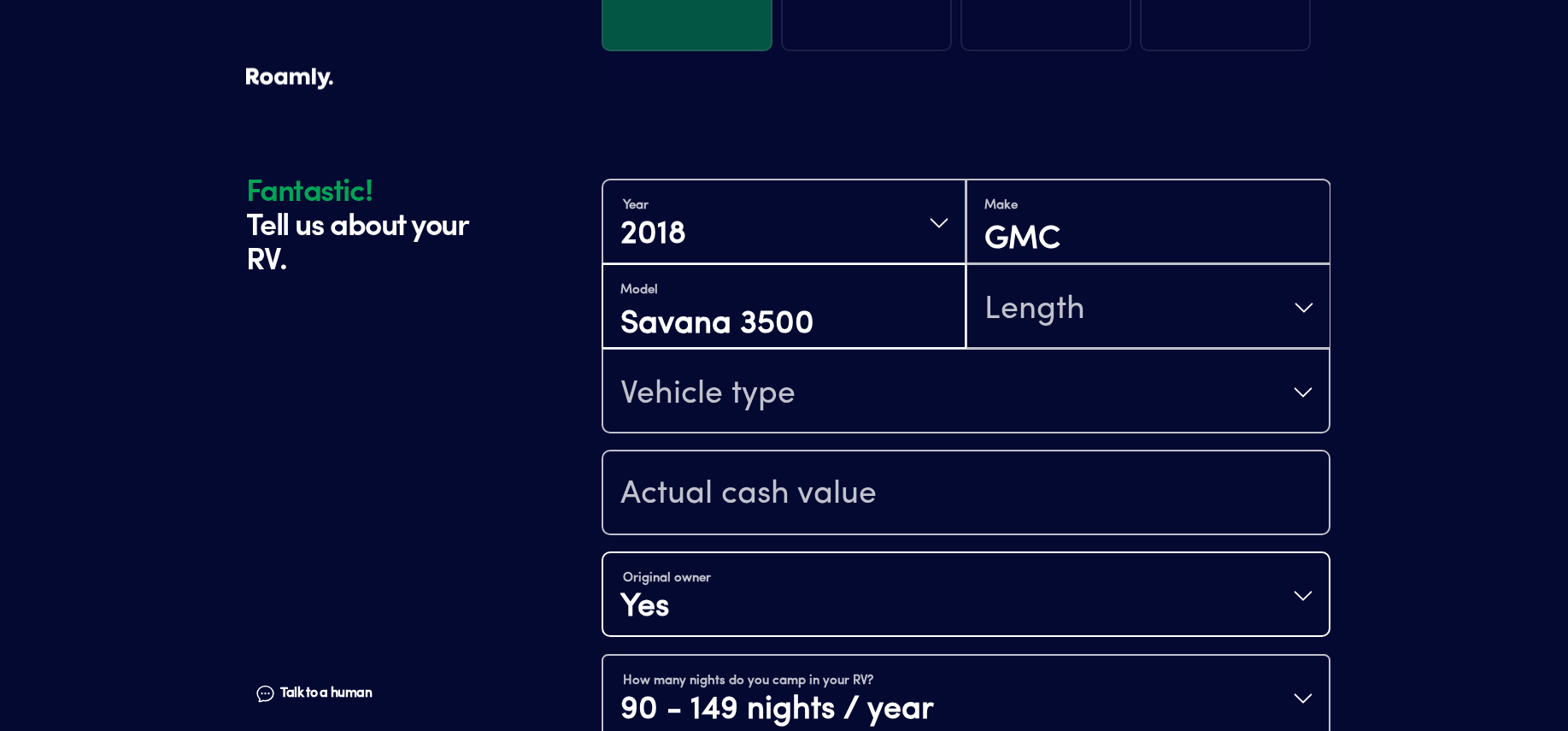 type on "Savana 3500" 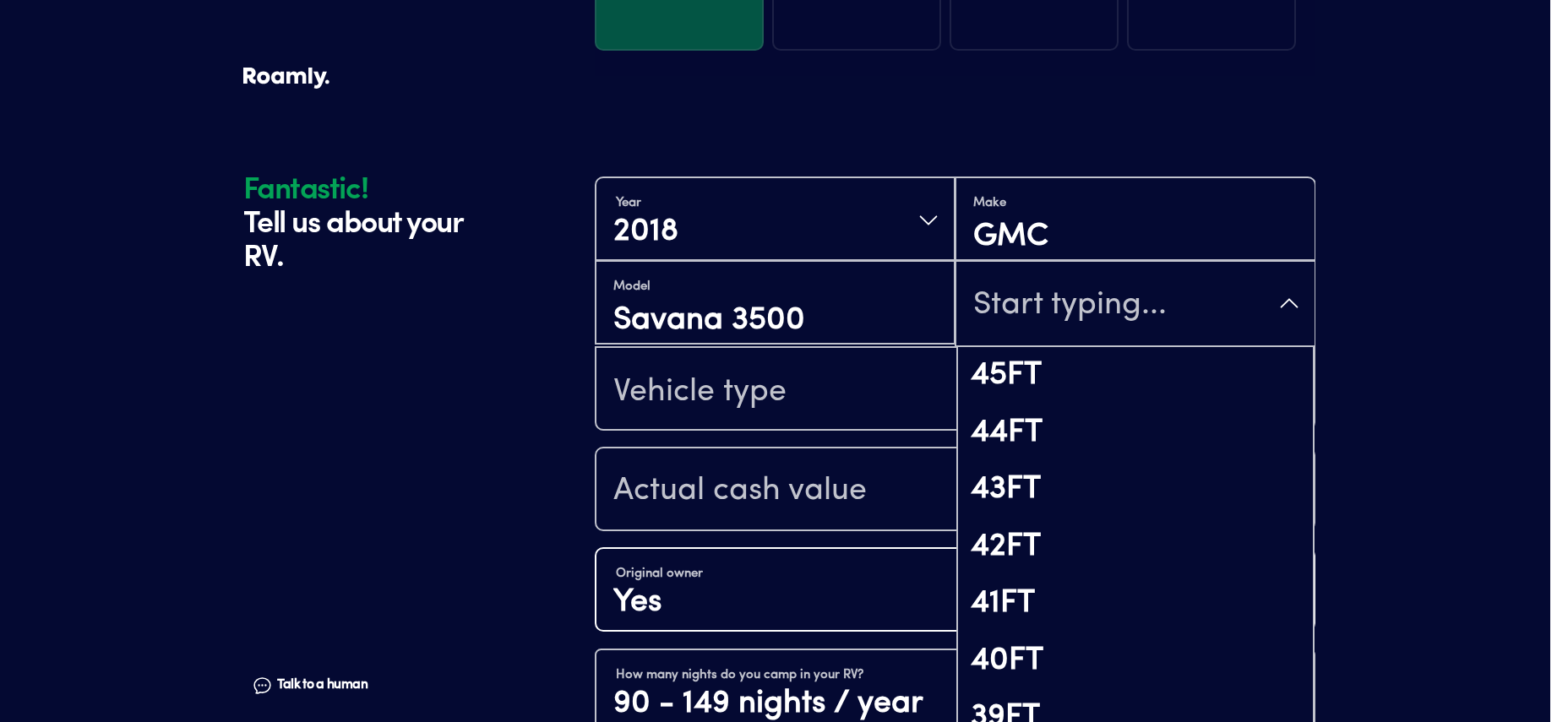 click on "45FT 44FT 43FT 42FT 41FT 40FT 39FT 38FT 37FT 36FT 35FT 34FT 33FT 32FT 31FT 30FT 29FT 28FT 27FT 26FT 25FT 24FT 23FT 22FT 21FT 20FT 19FT 18FT 17FT 16FT 15FT 14FT 13FT 12FT 11FT 10FT 9FT 8FT 7FT 6FT 5FT" at bounding box center (1135, 303) 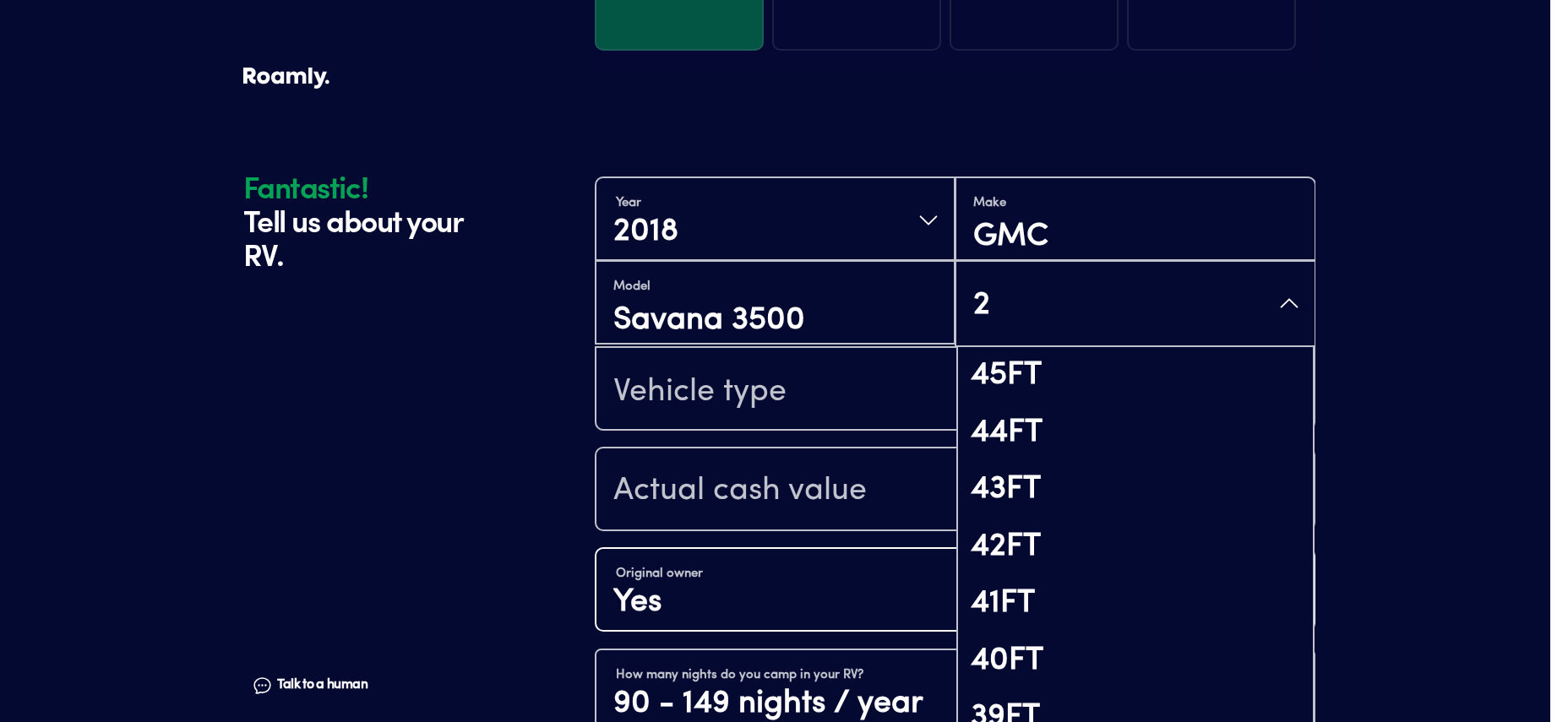 type on "23" 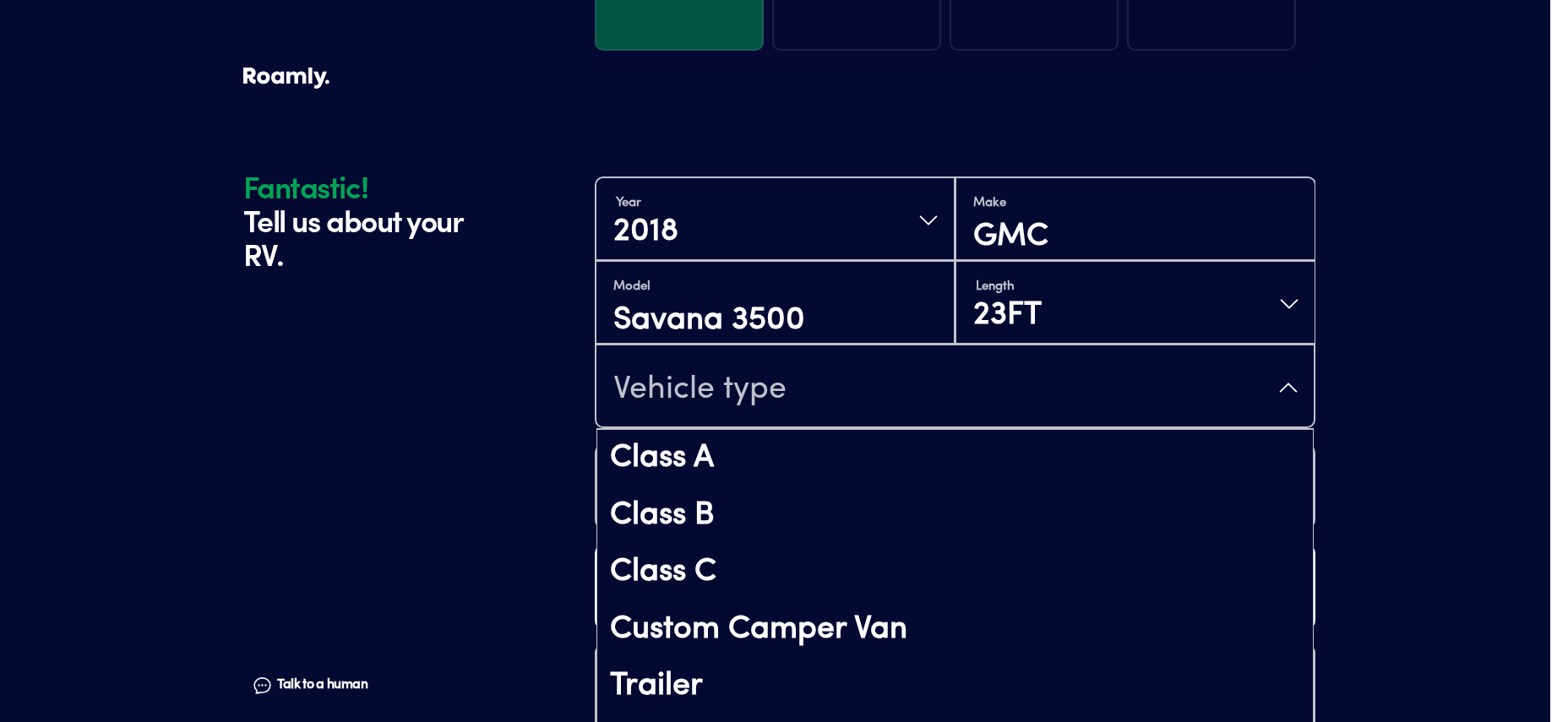 click on "Vehicle type" at bounding box center [955, 388] 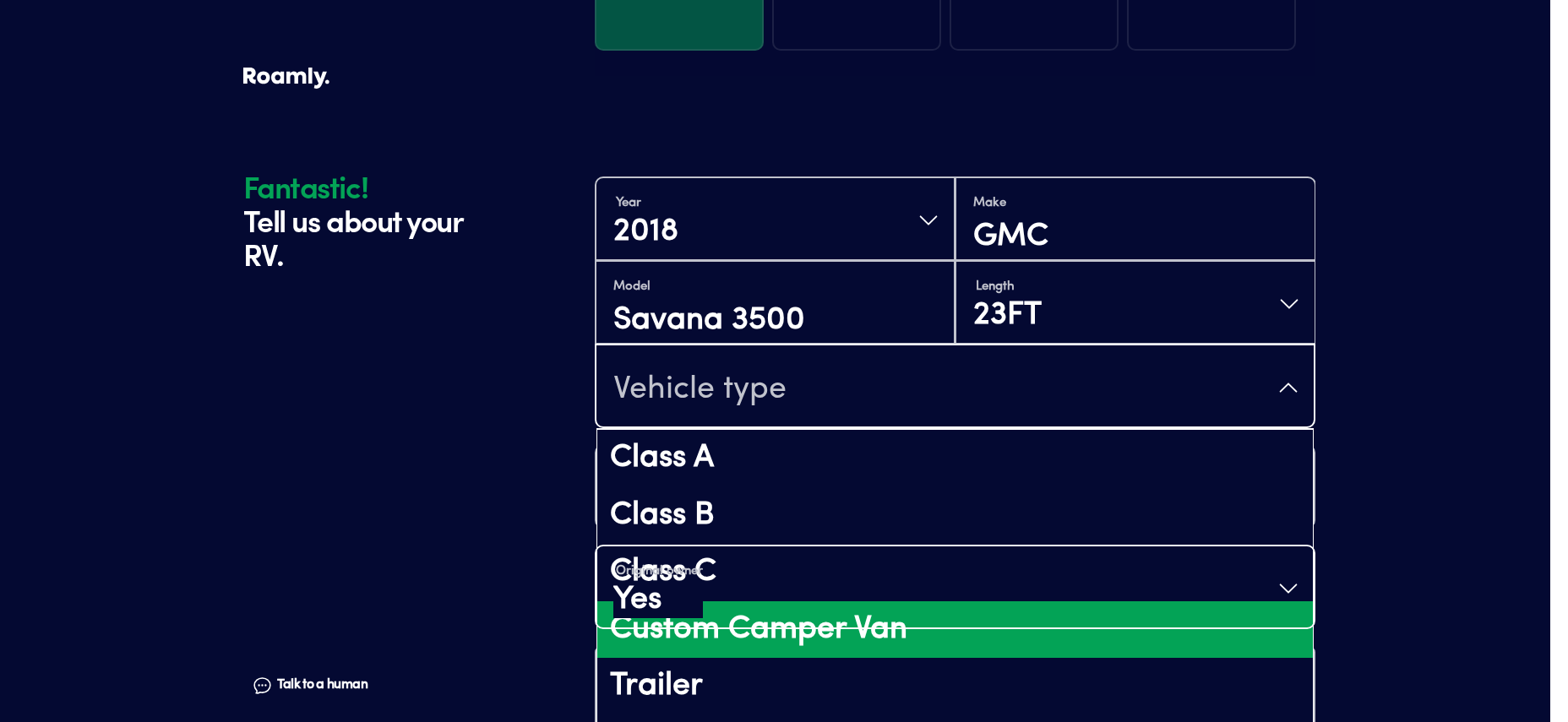 click on "Custom Camper Van" at bounding box center [955, 630] 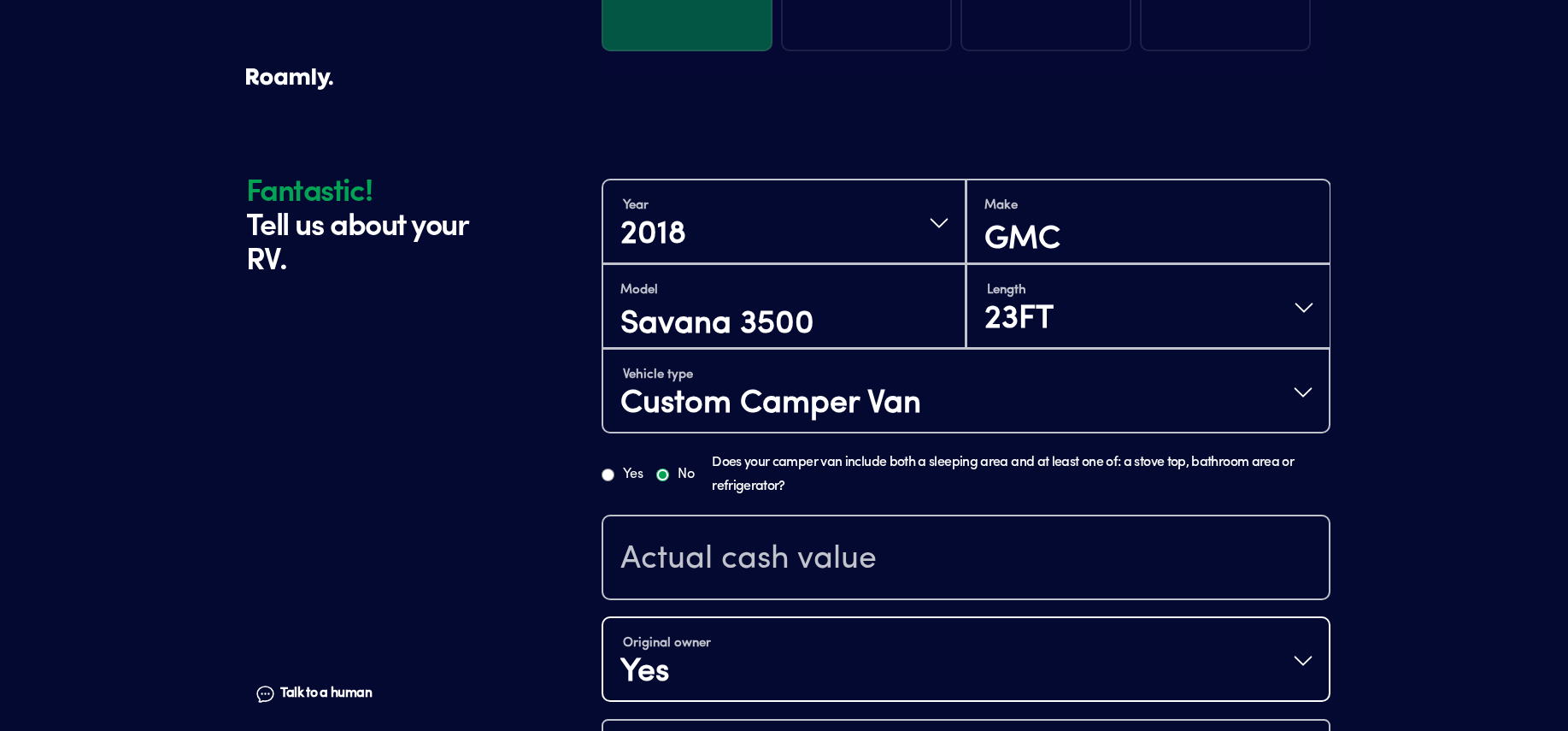 click on "Year [DATE] Make GMC Model Savana 3500 Length 23FT Vehicle type Custom Camper Van Yes No Does your camper van include both a sleeping area and at least one of: a stove top, bathroom area or refrigerator? Original owner Yes How many nights do you camp in your RV? 90 - 149 nights / year How do you store your RV? Open lot Yes No Does this RV have a salvage title?" at bounding box center [966, 568] 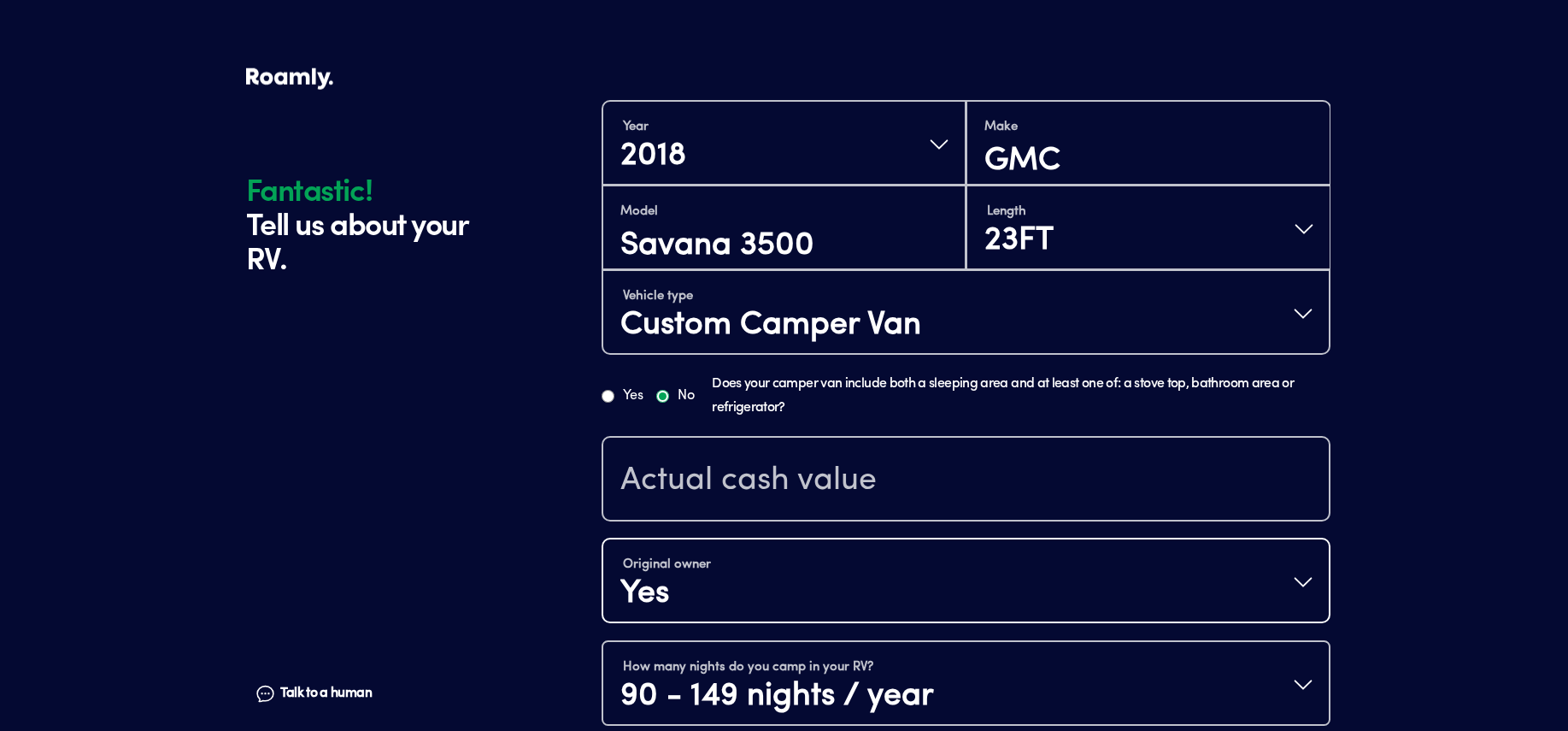 scroll, scrollTop: 384, scrollLeft: 0, axis: vertical 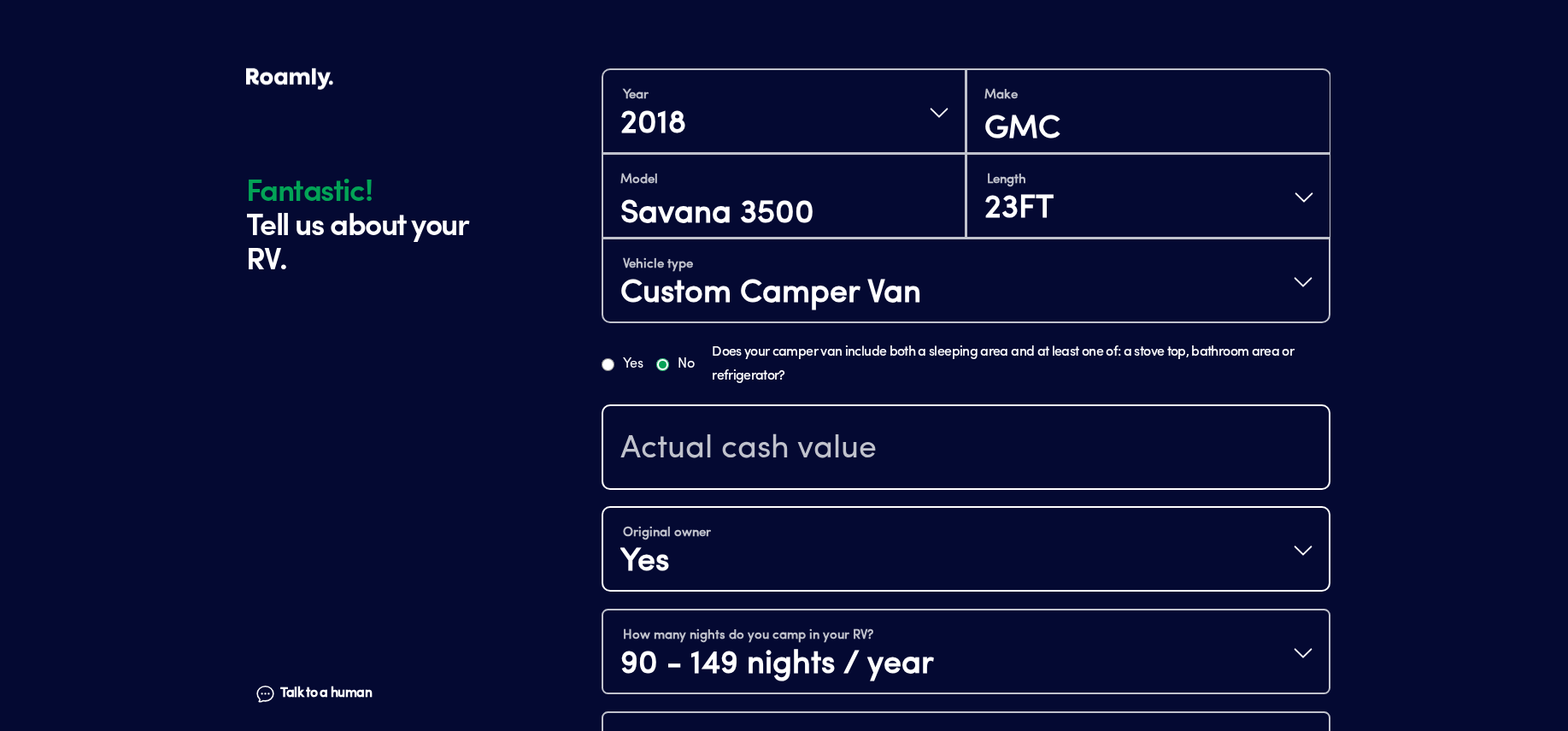 click at bounding box center [966, 449] 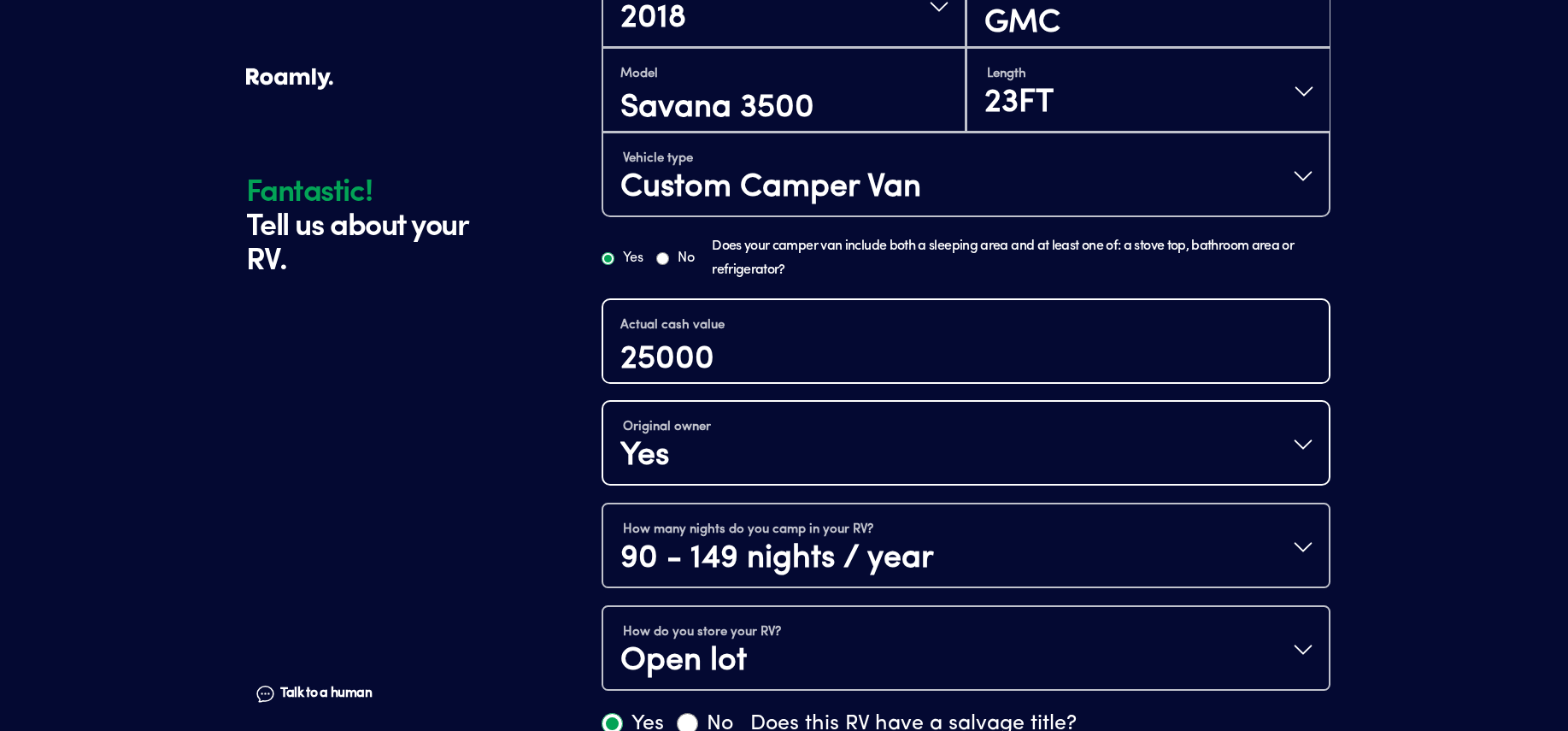 scroll, scrollTop: 612, scrollLeft: 0, axis: vertical 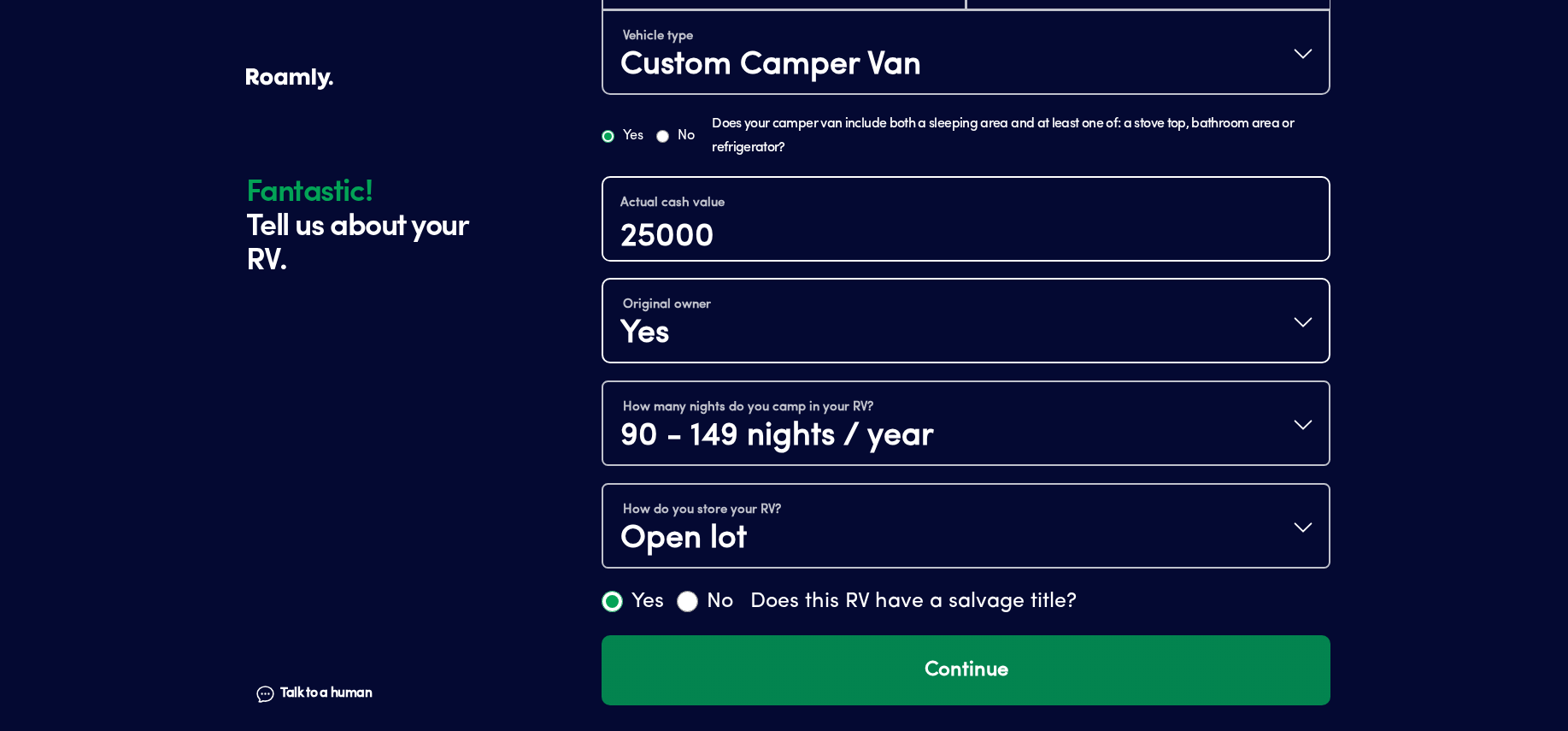 type on "25000" 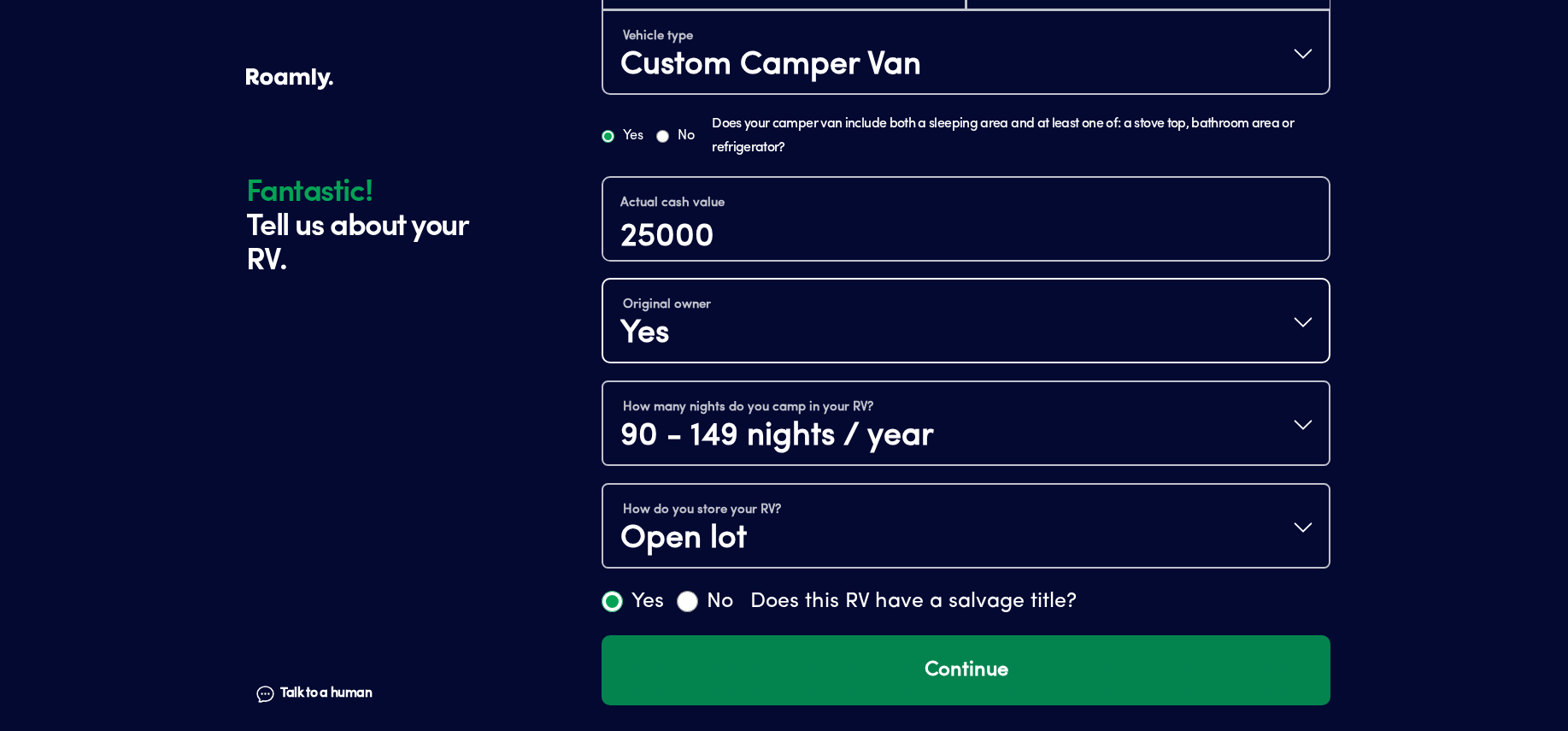click on "Continue" at bounding box center (966, 670) 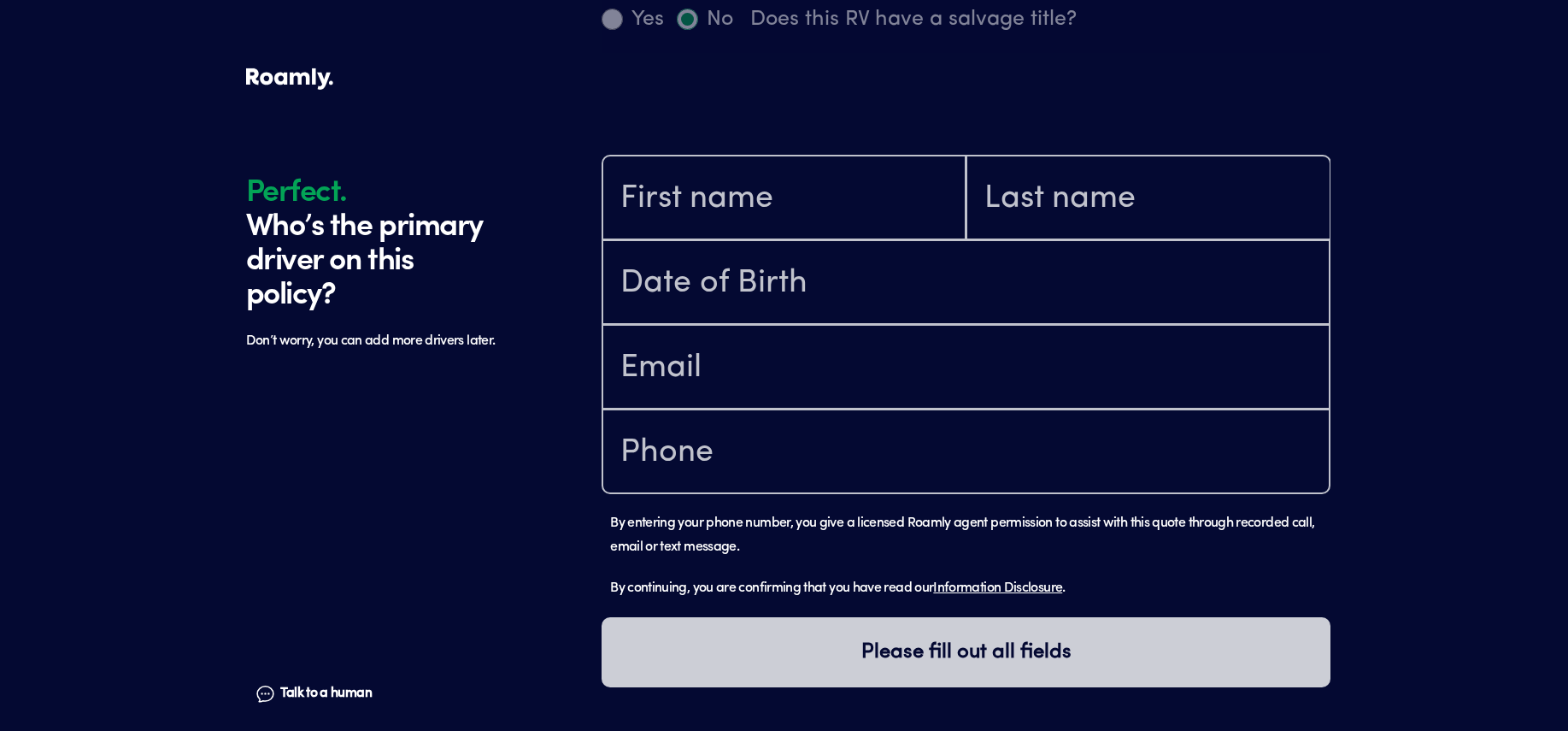 scroll, scrollTop: 1229, scrollLeft: 0, axis: vertical 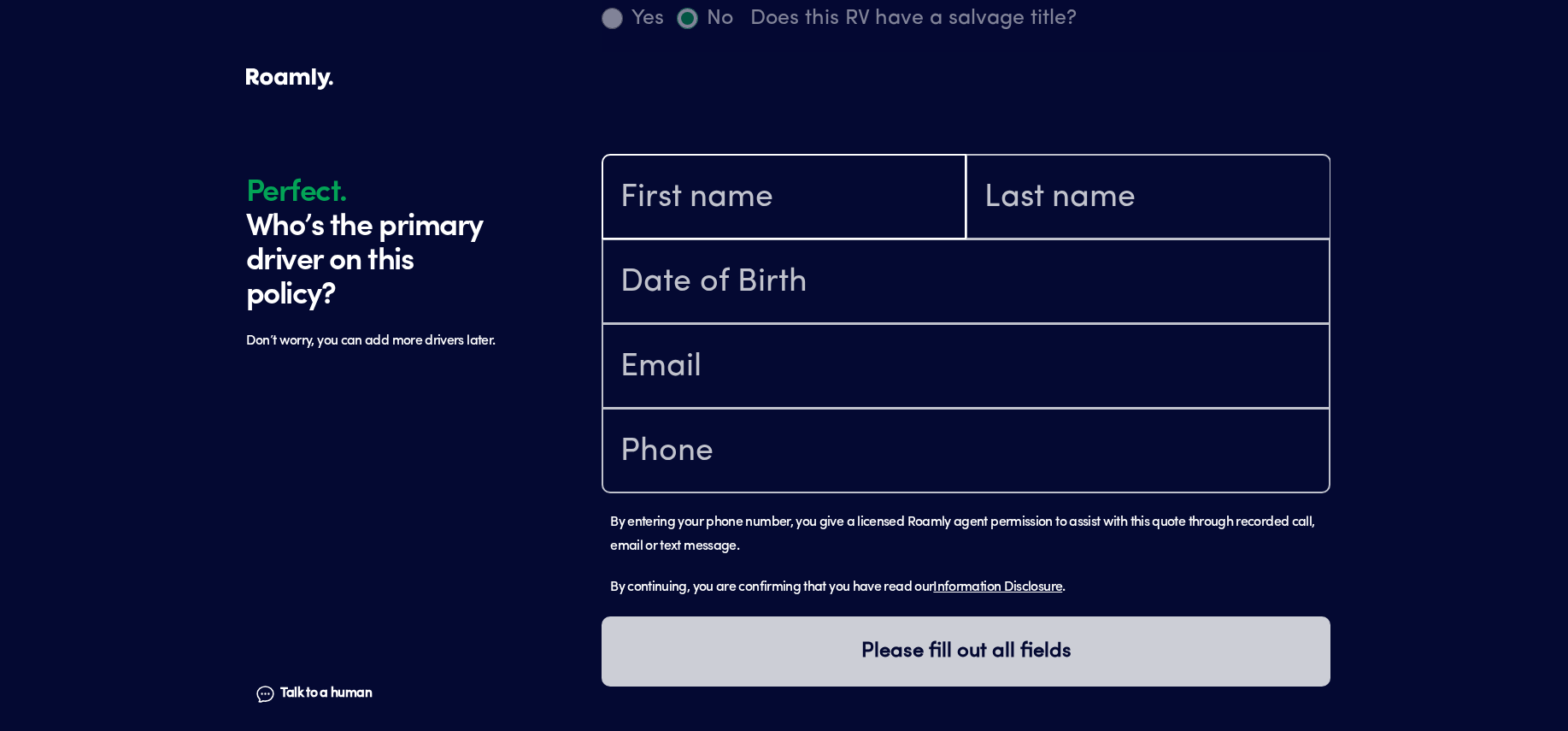 click at bounding box center (784, 198) 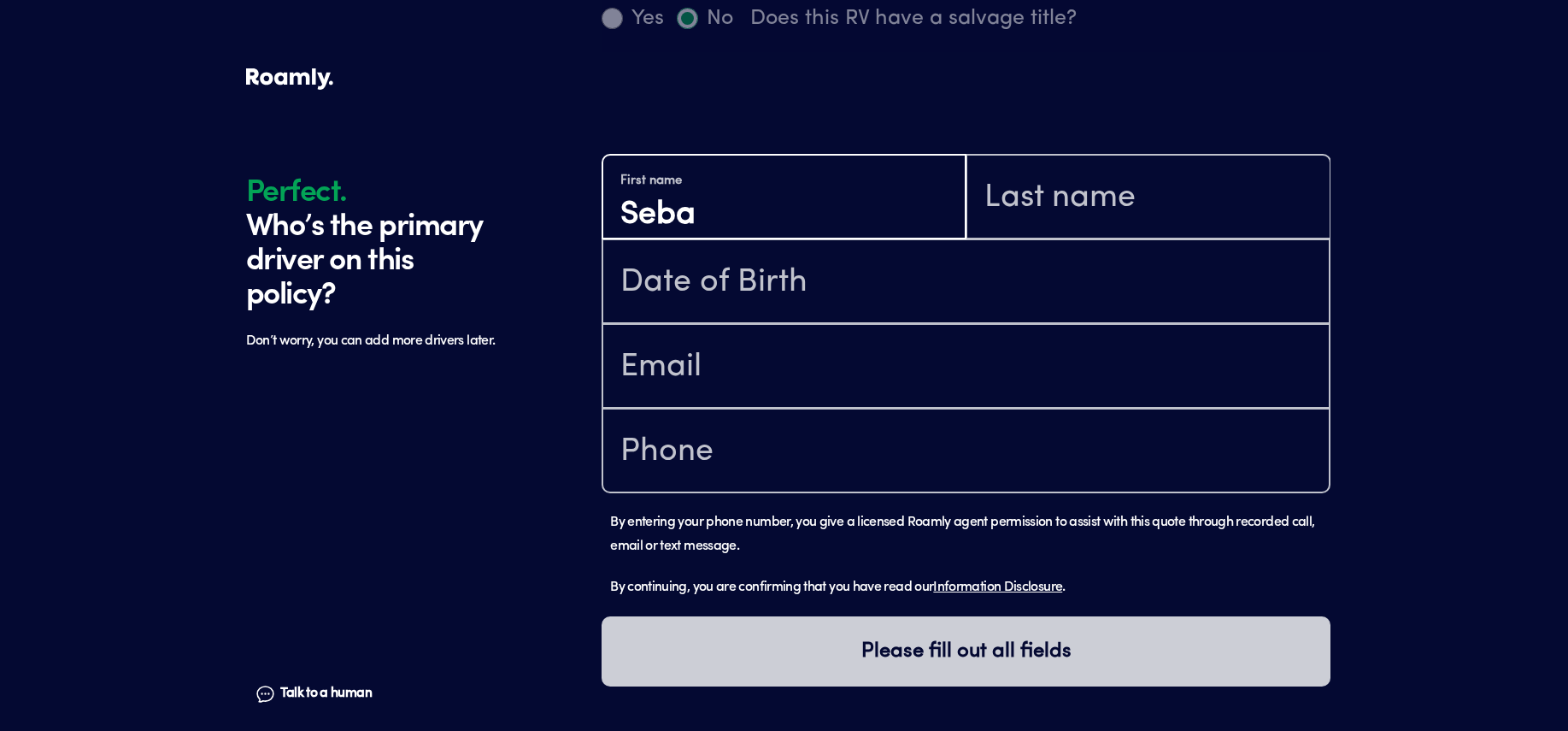 type on "[PERSON_NAME]" 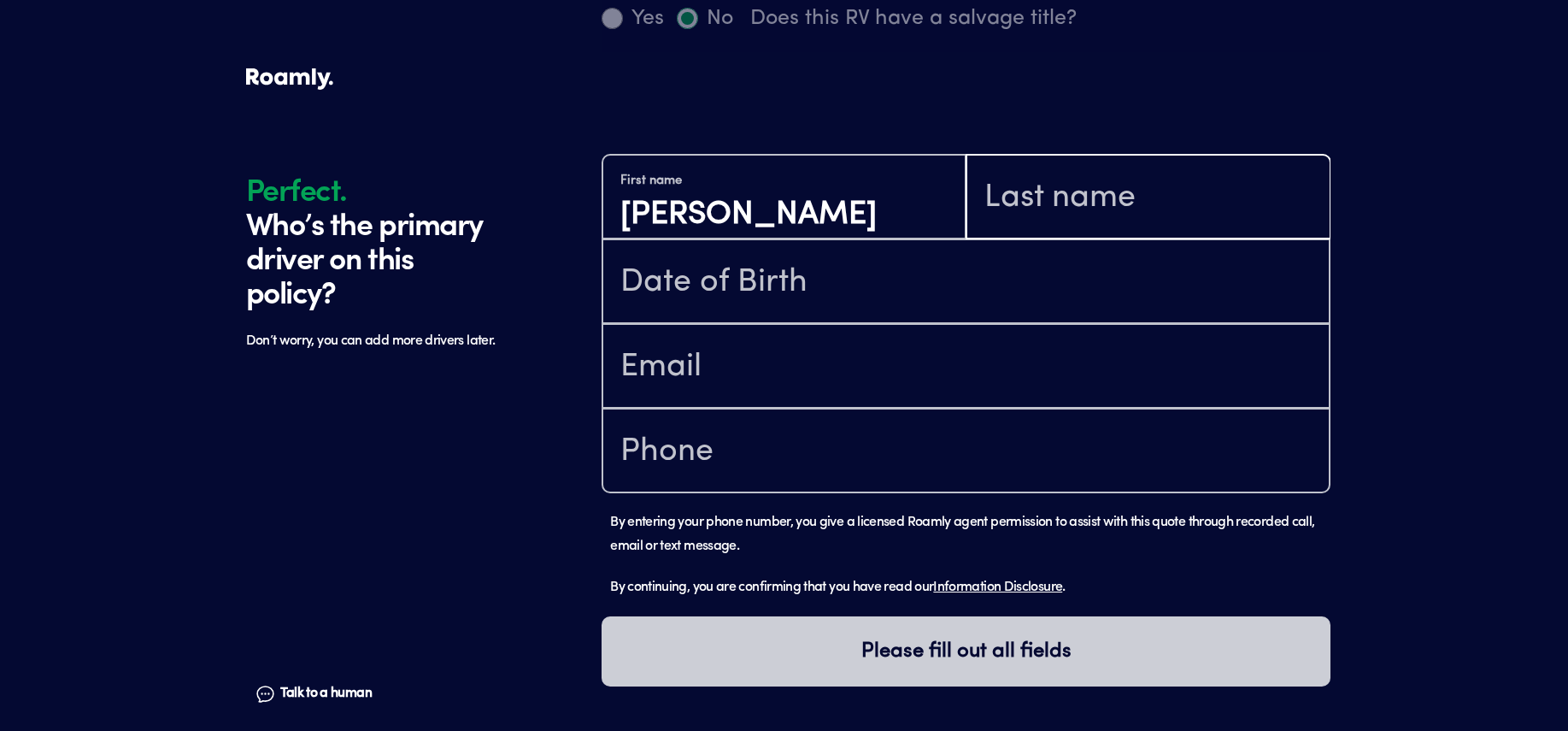 type on "[PERSON_NAME]" 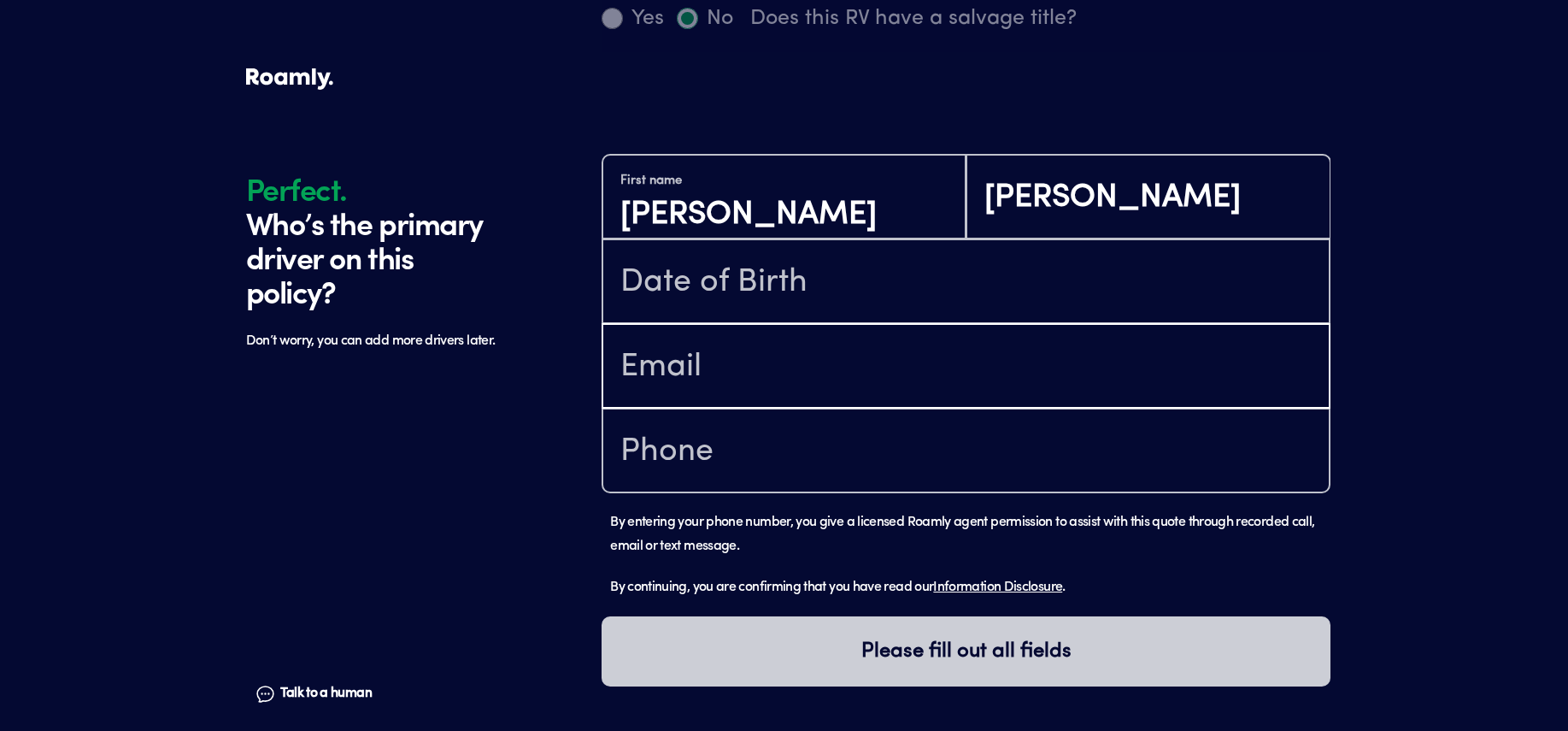 type on "[EMAIL_ADDRESS][DOMAIN_NAME]" 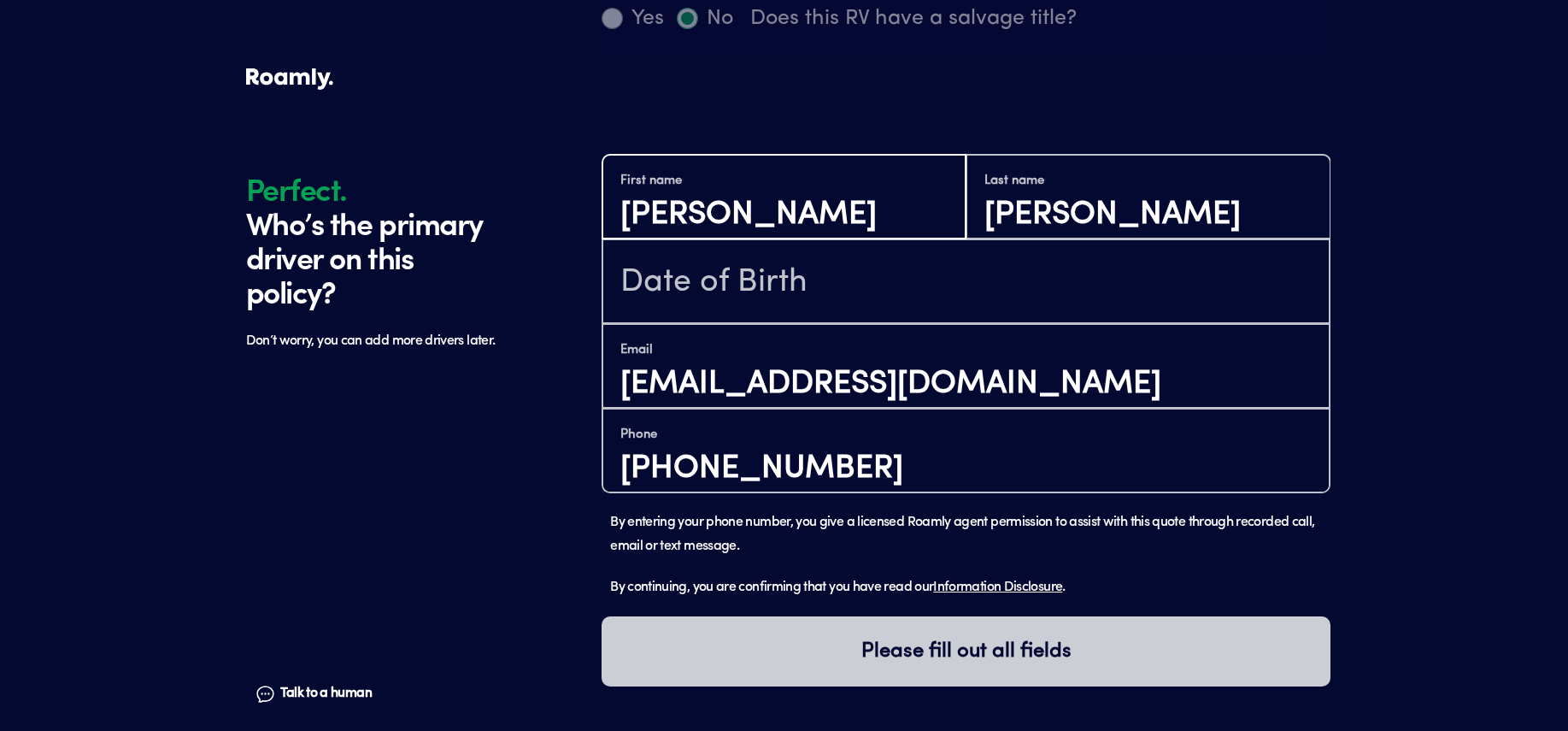 type on "[PHONE_NUMBER]" 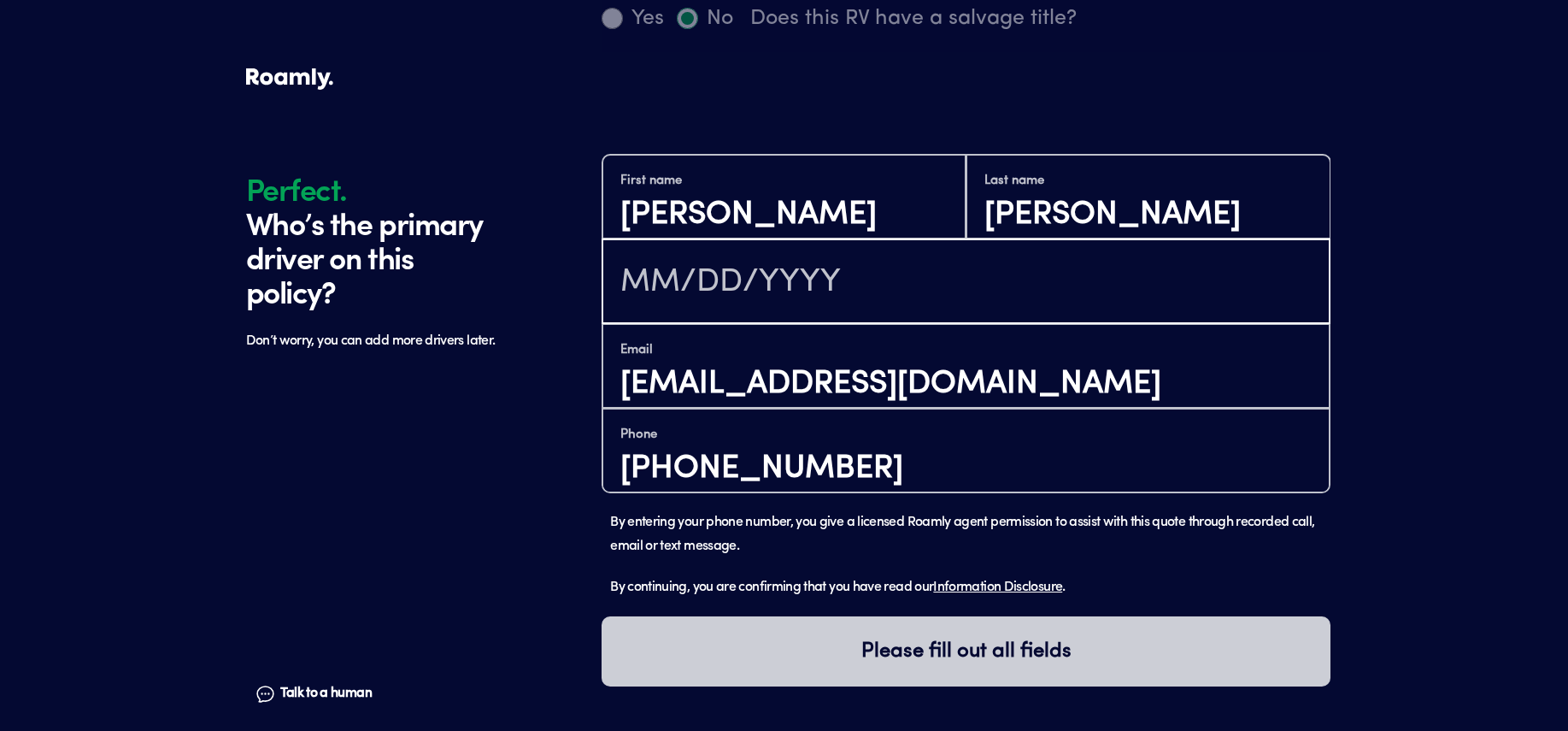 click at bounding box center [966, 283] 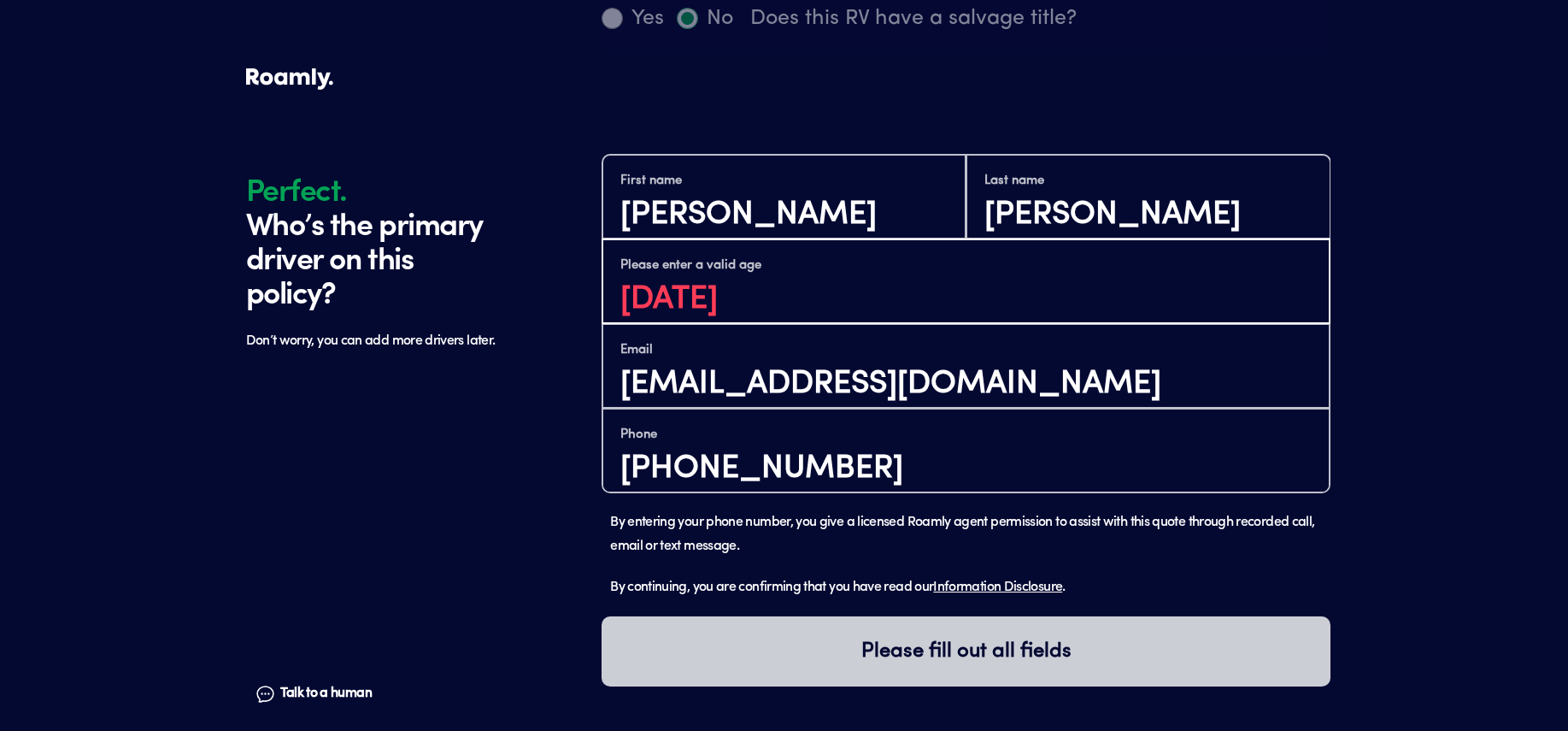 type on "[DATE]" 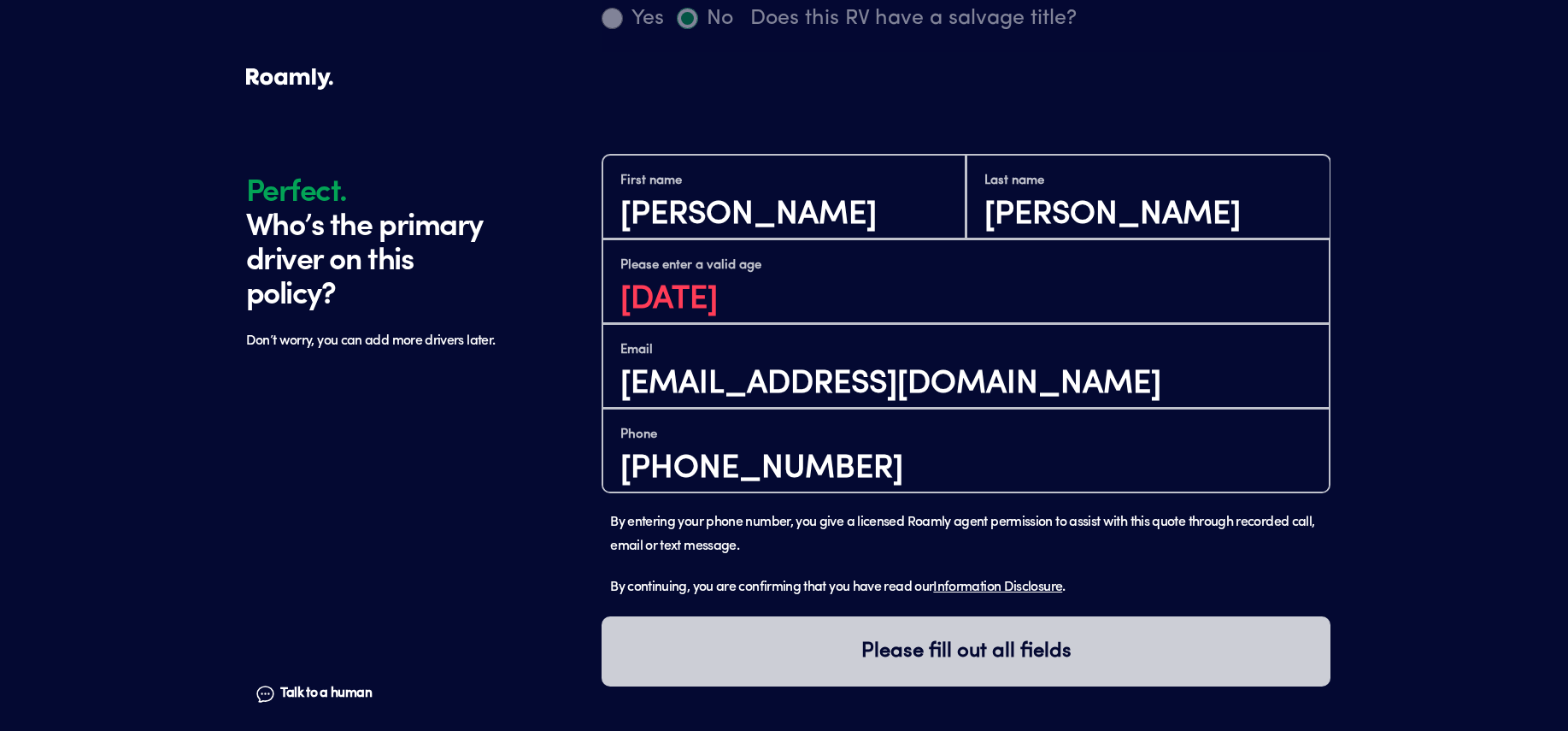 click on "Phone [PHONE_NUMBER]" at bounding box center (966, 451) 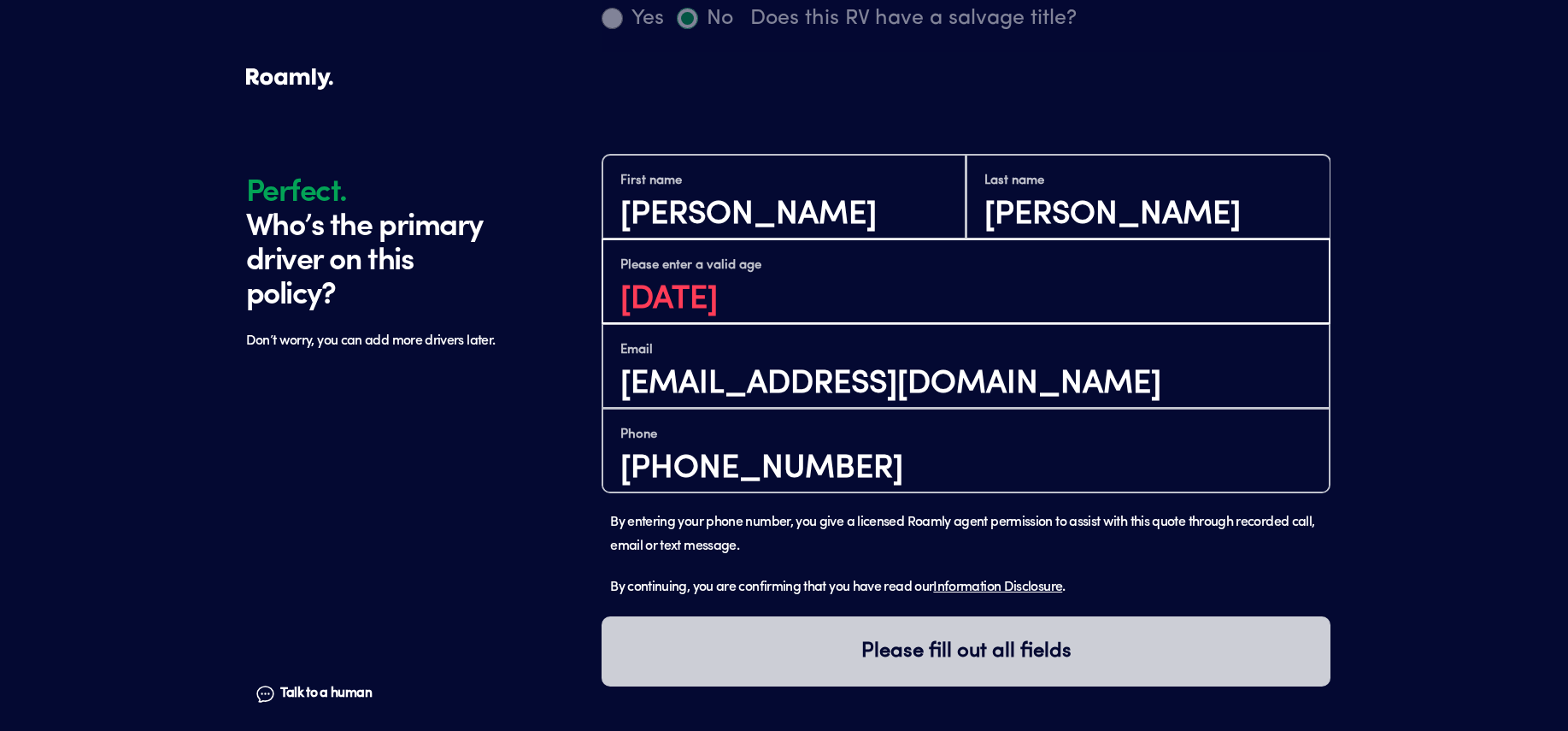 click on "[DATE]" at bounding box center (966, 299) 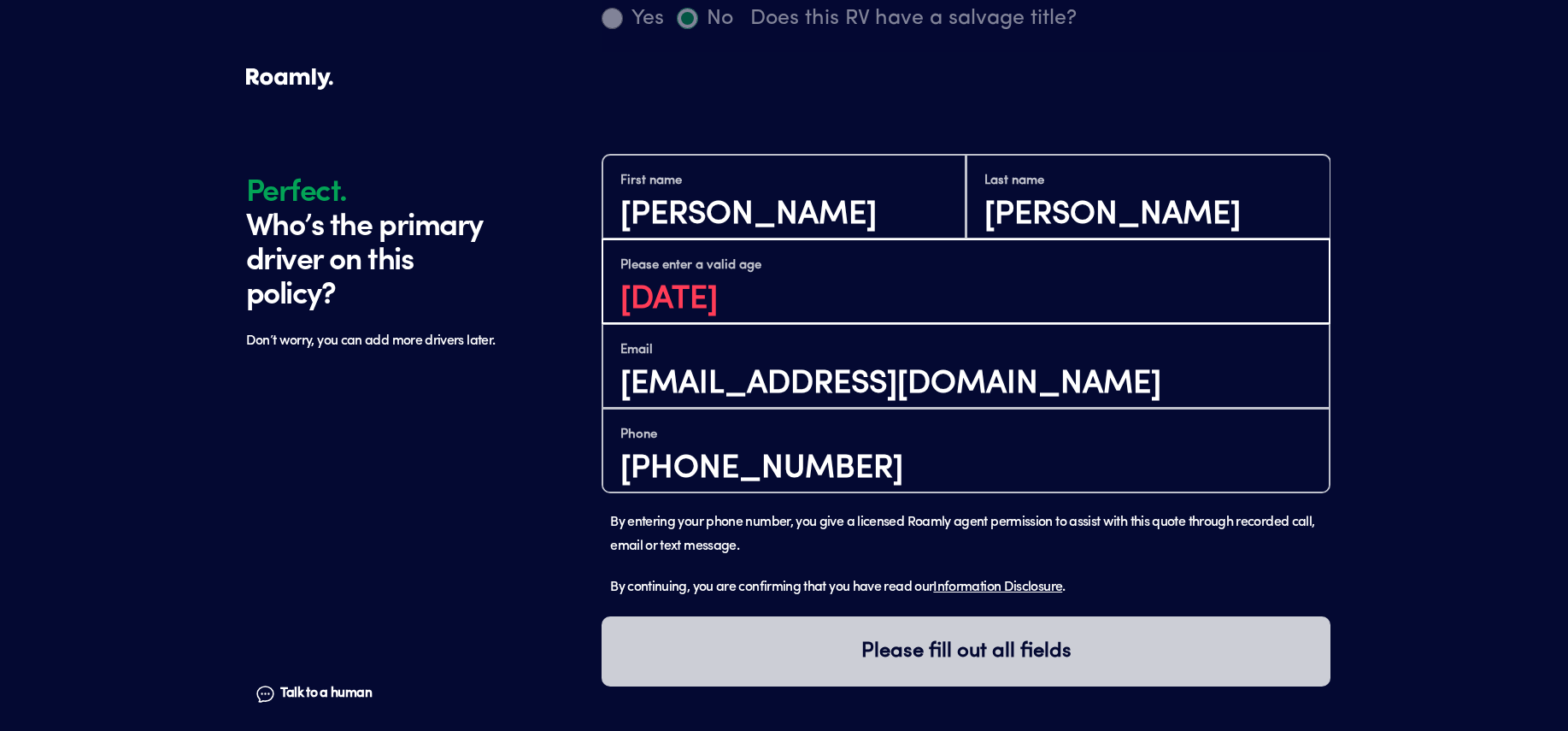 click on "[DATE]" at bounding box center [966, 299] 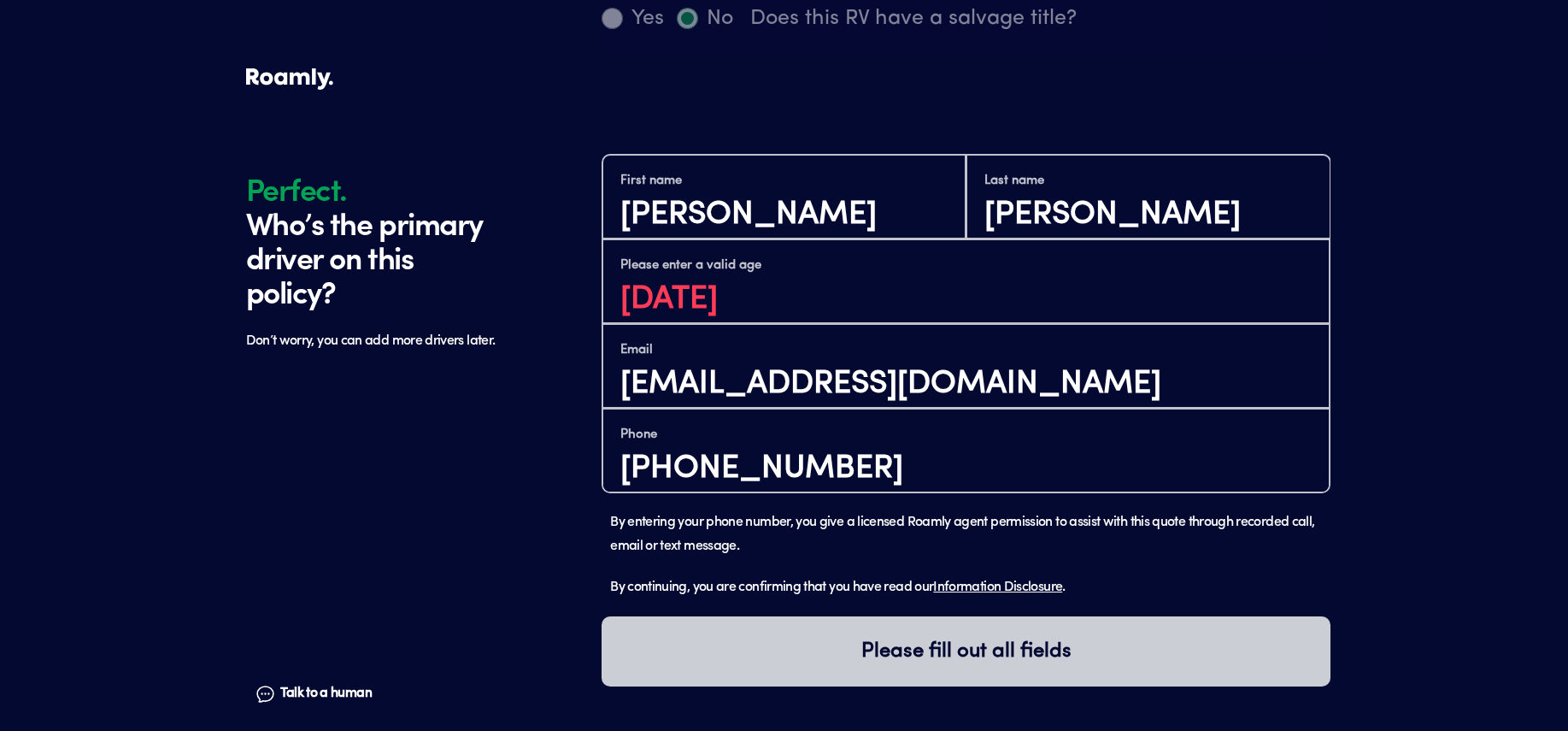 click on "First name [PERSON_NAME] Last name [PERSON_NAME] Please enter a valid age [DEMOGRAPHIC_DATA][DATE] Email [EMAIL_ADDRESS][DOMAIN_NAME] Phone [PHONE_NUMBER] By entering your phone number, you give a licensed Roamly agent permission to assist with this quote through recorded call, email or text message. By continuing, you are confirming that you have read our  Information Disclosure . Please fill out all fields" at bounding box center (966, 430) 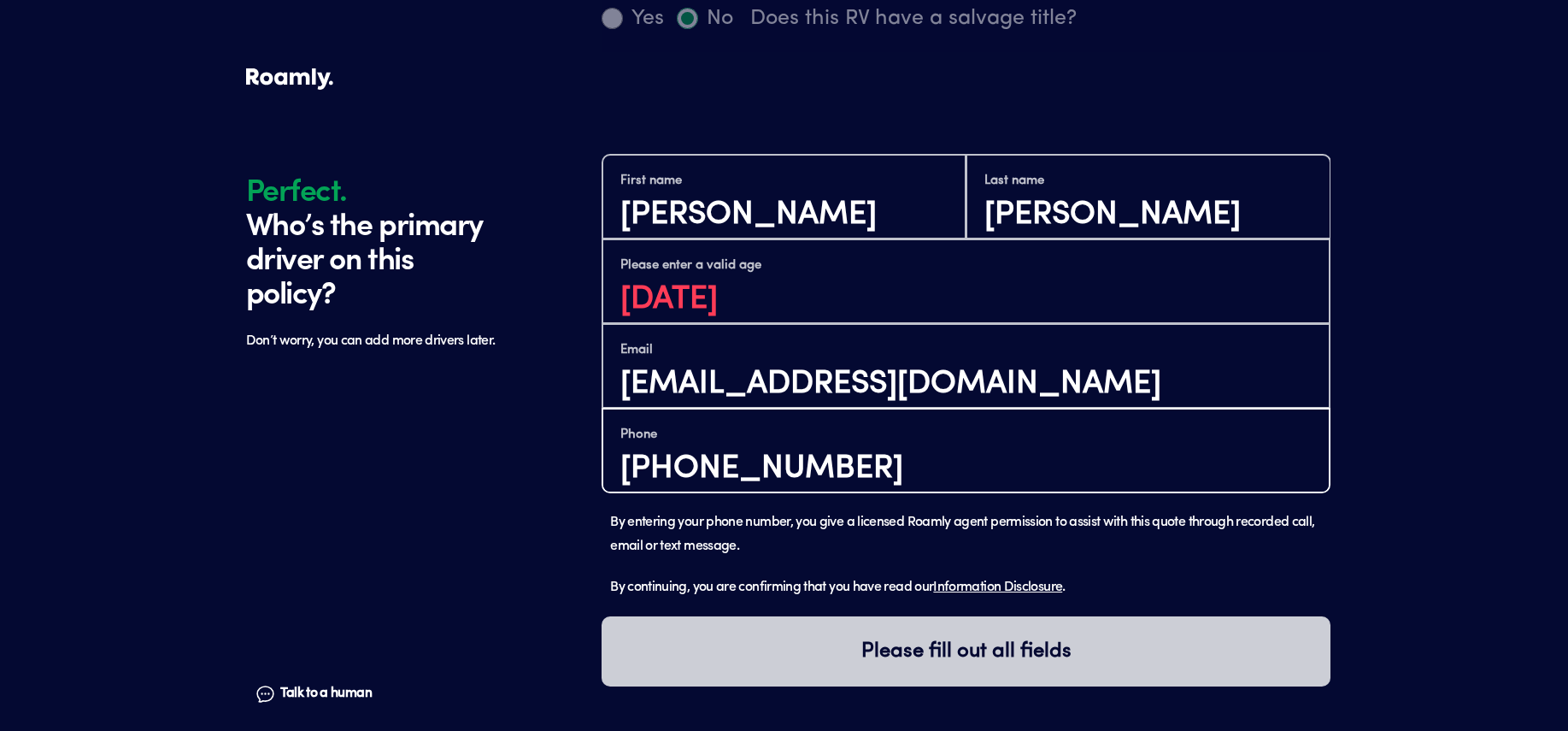 click on "[PHONE_NUMBER]" at bounding box center [966, 469] 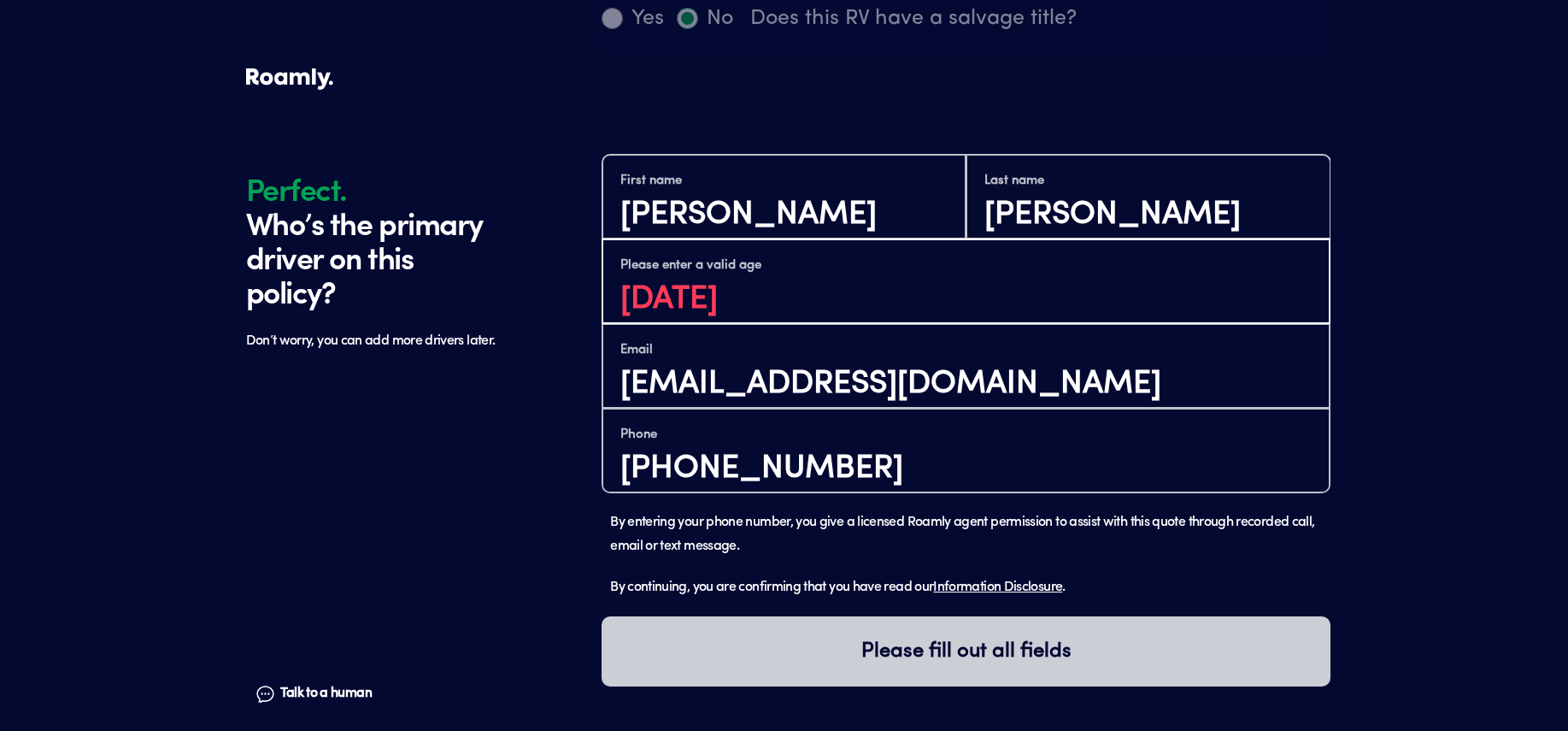 click on "[DATE]" at bounding box center (966, 299) 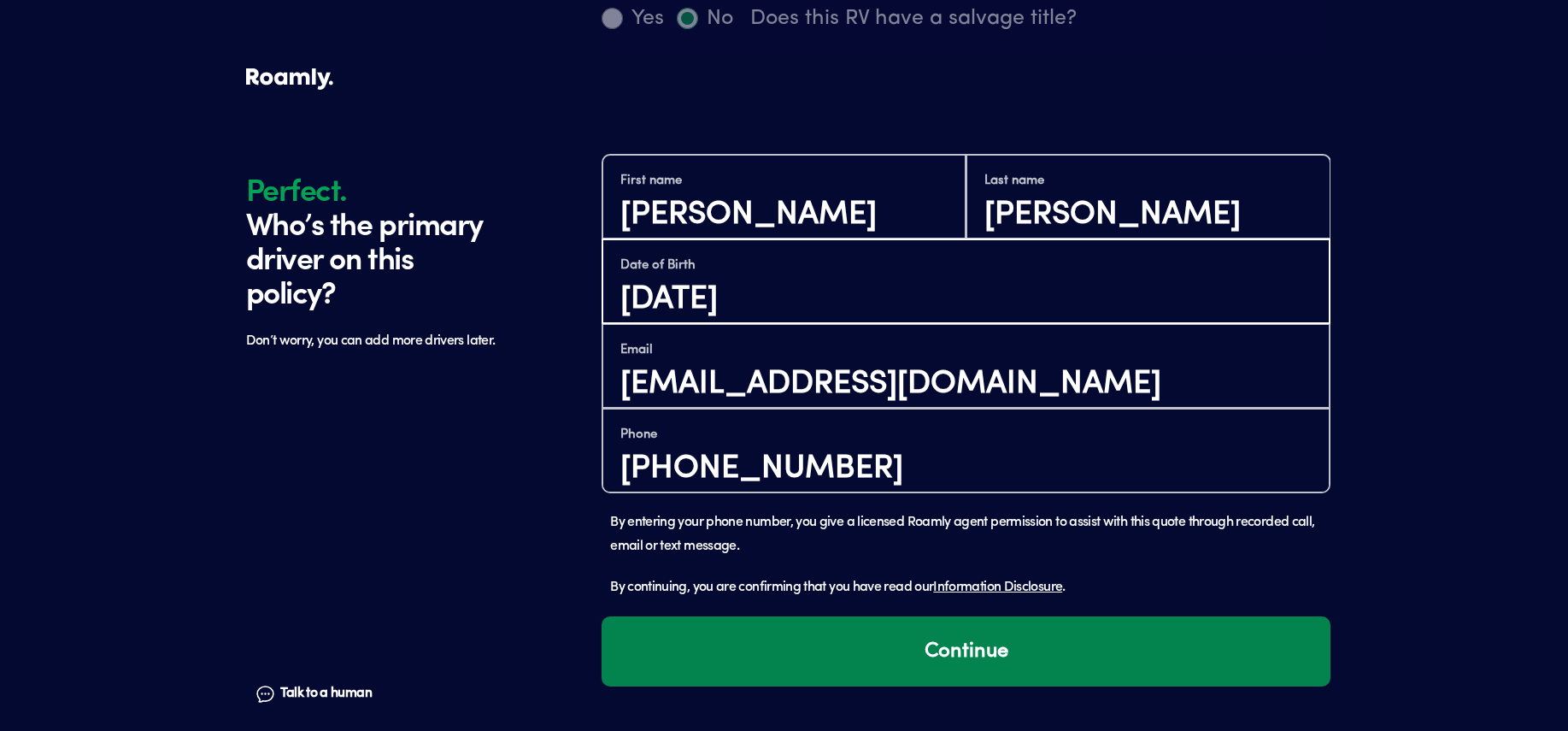 type on "[DATE]" 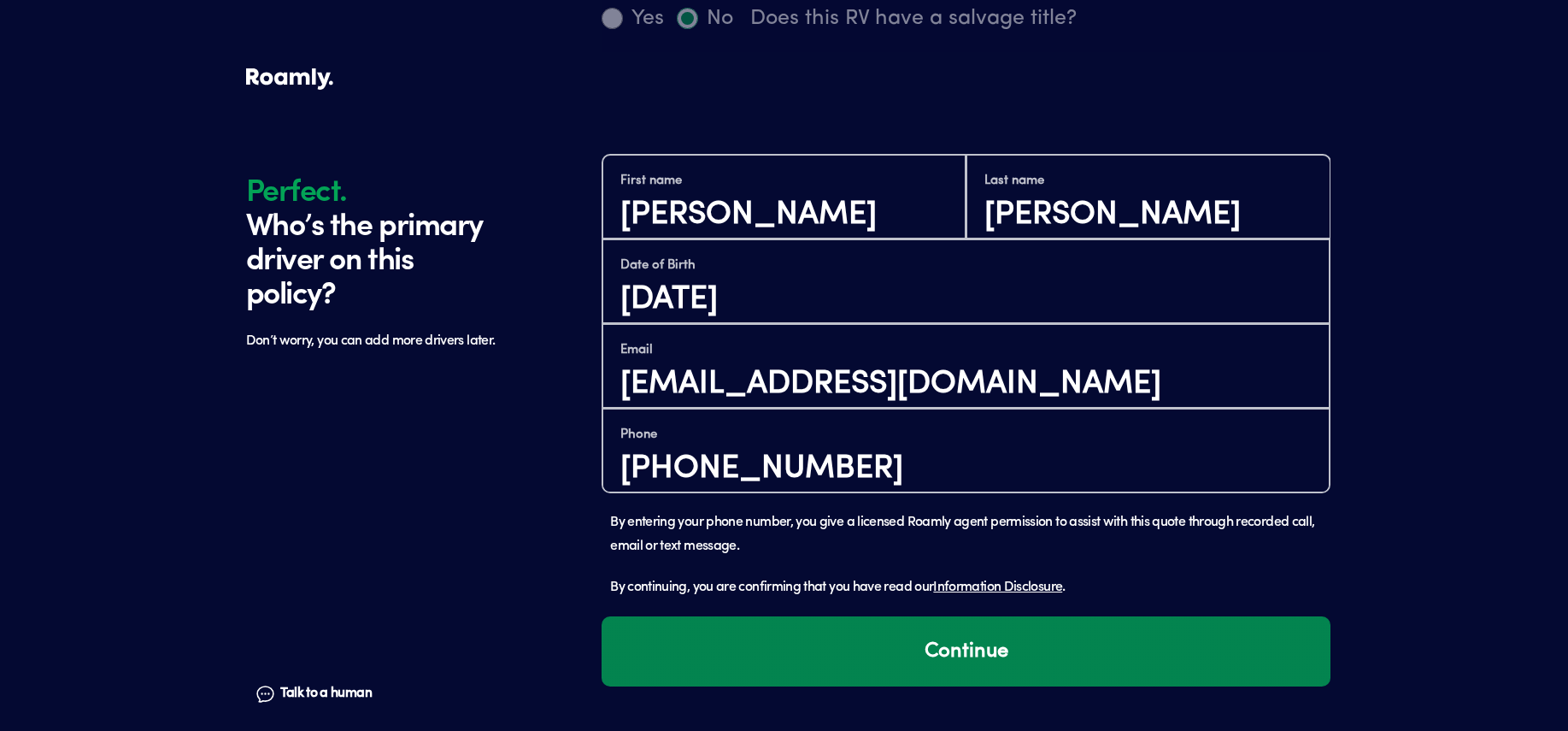 click on "Continue" at bounding box center (966, 651) 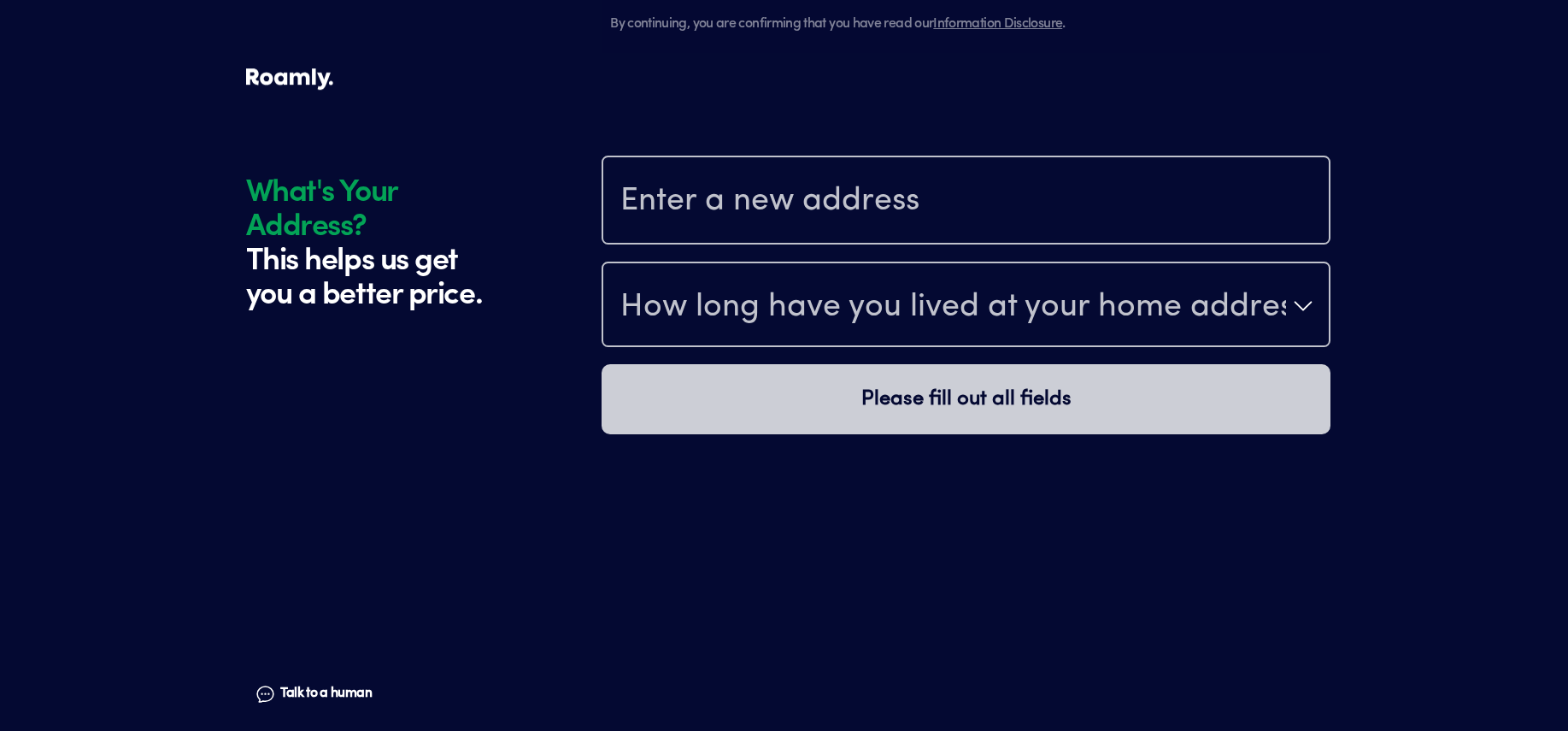 scroll, scrollTop: 1828, scrollLeft: 0, axis: vertical 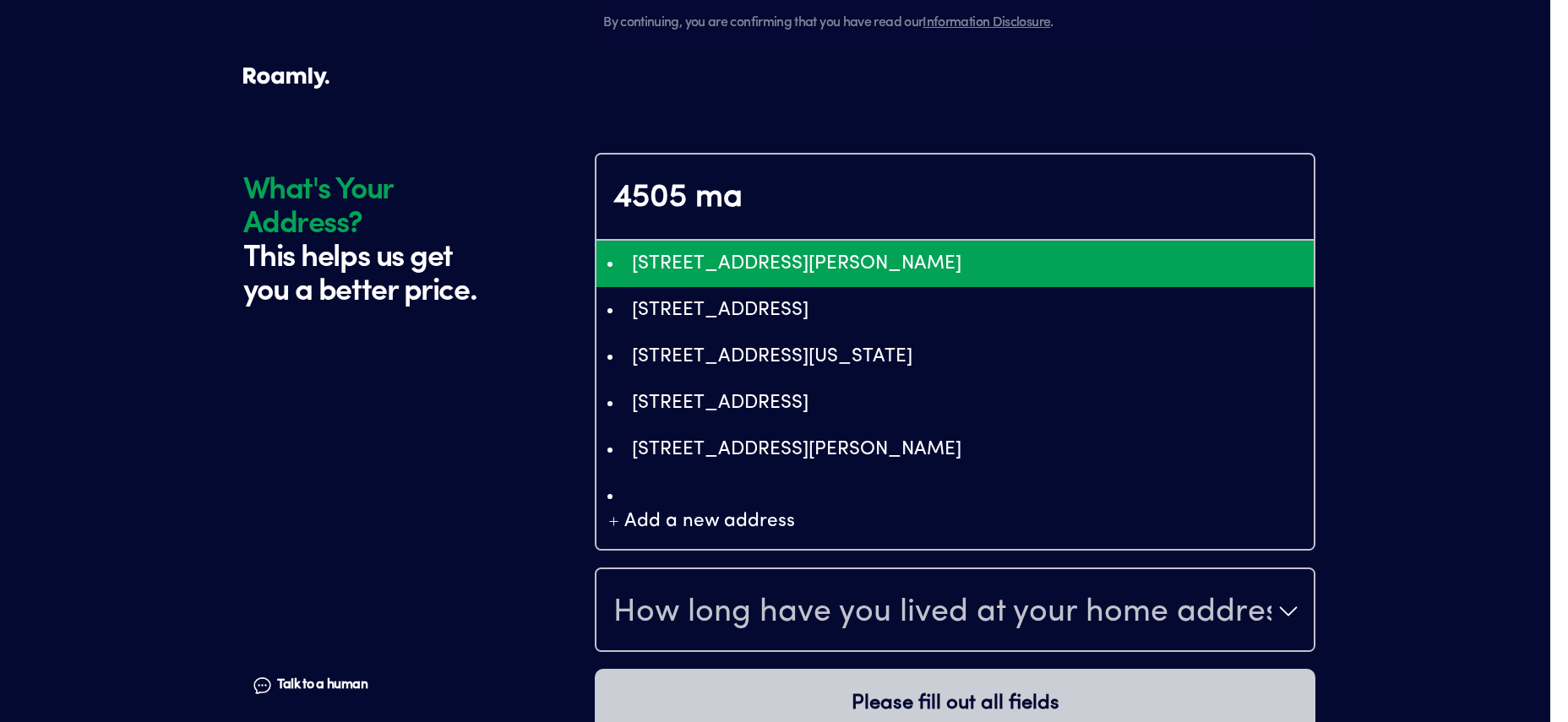 type on "ChIJA_WUkZ_ta4cRJ1TRiZU-rqI" 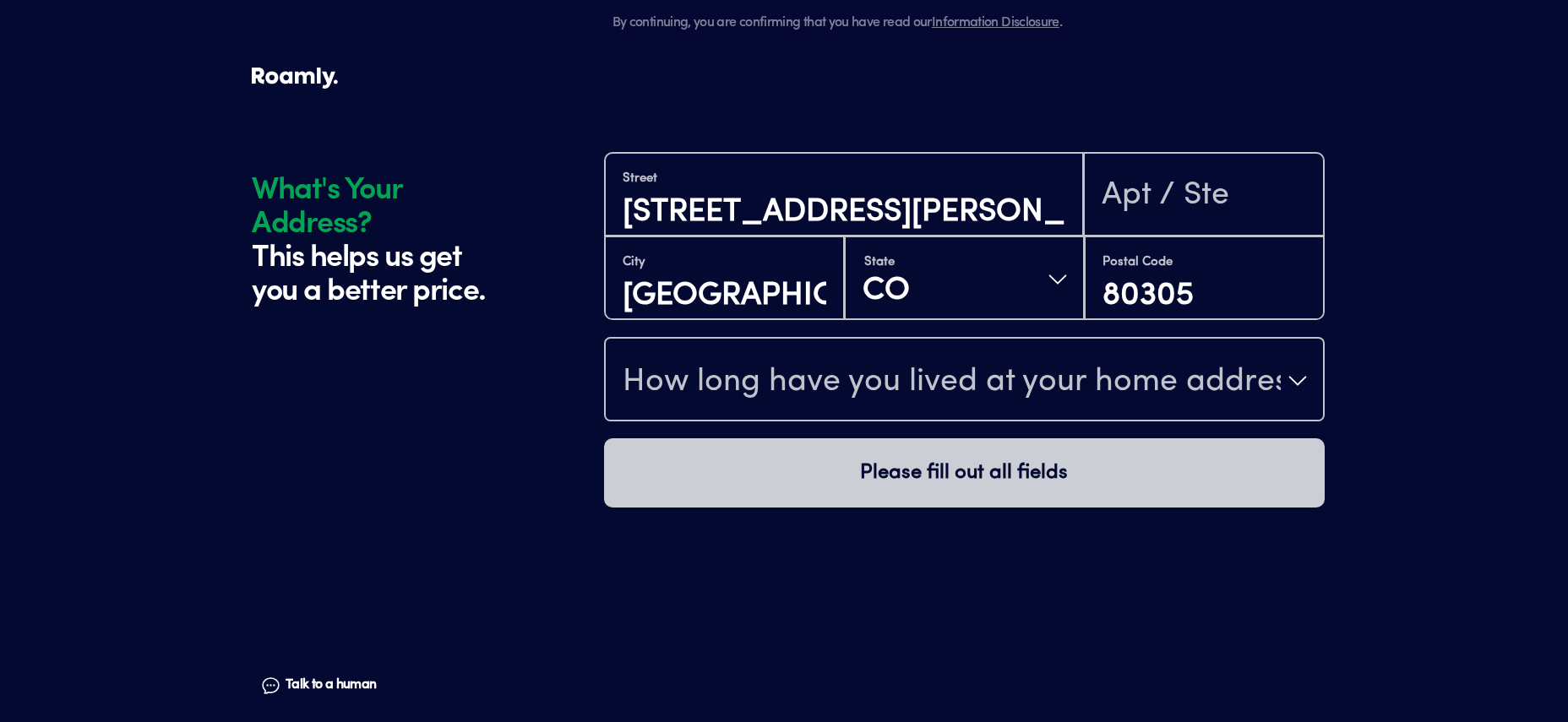 click on "How long have you lived at your home address?" at bounding box center [951, 383] 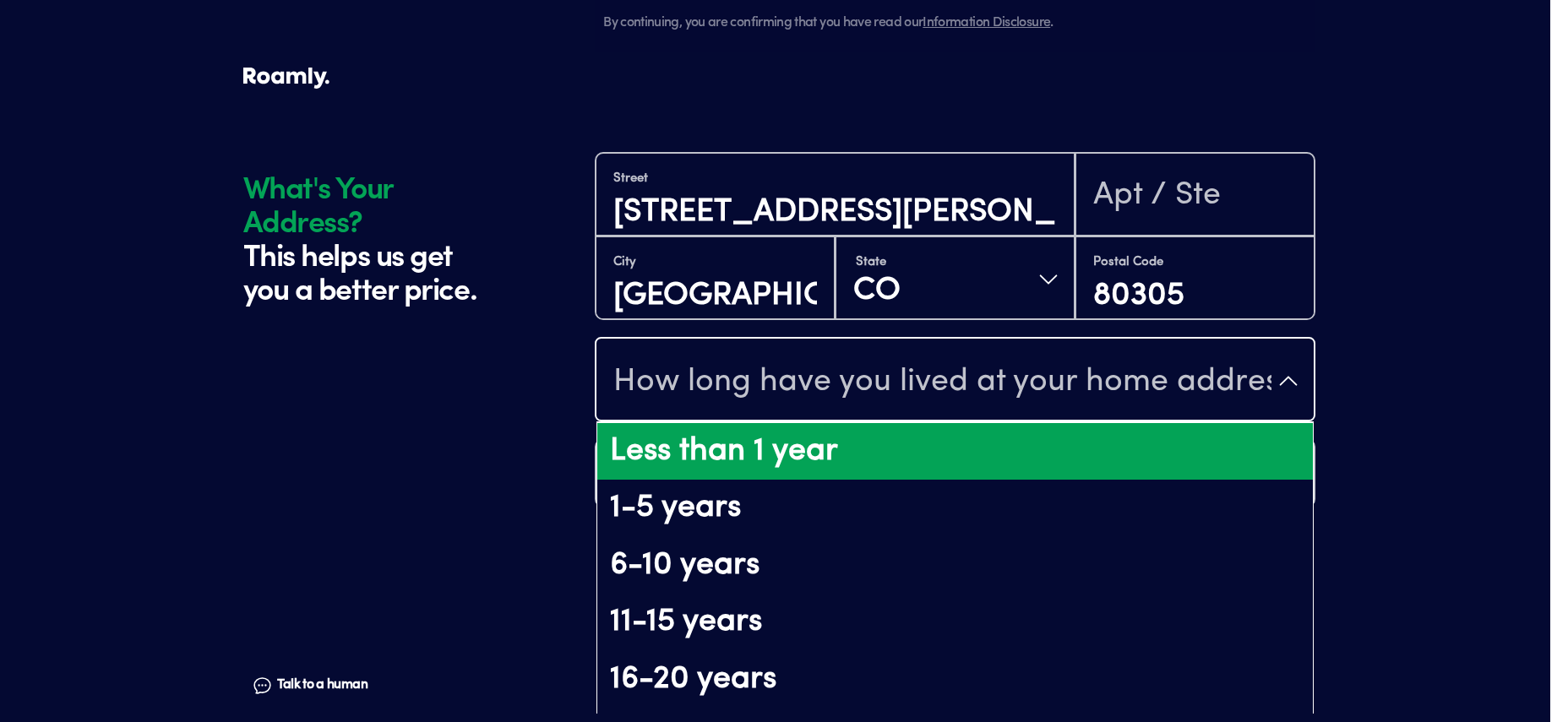 click on "Less than 1 year" at bounding box center (955, 452) 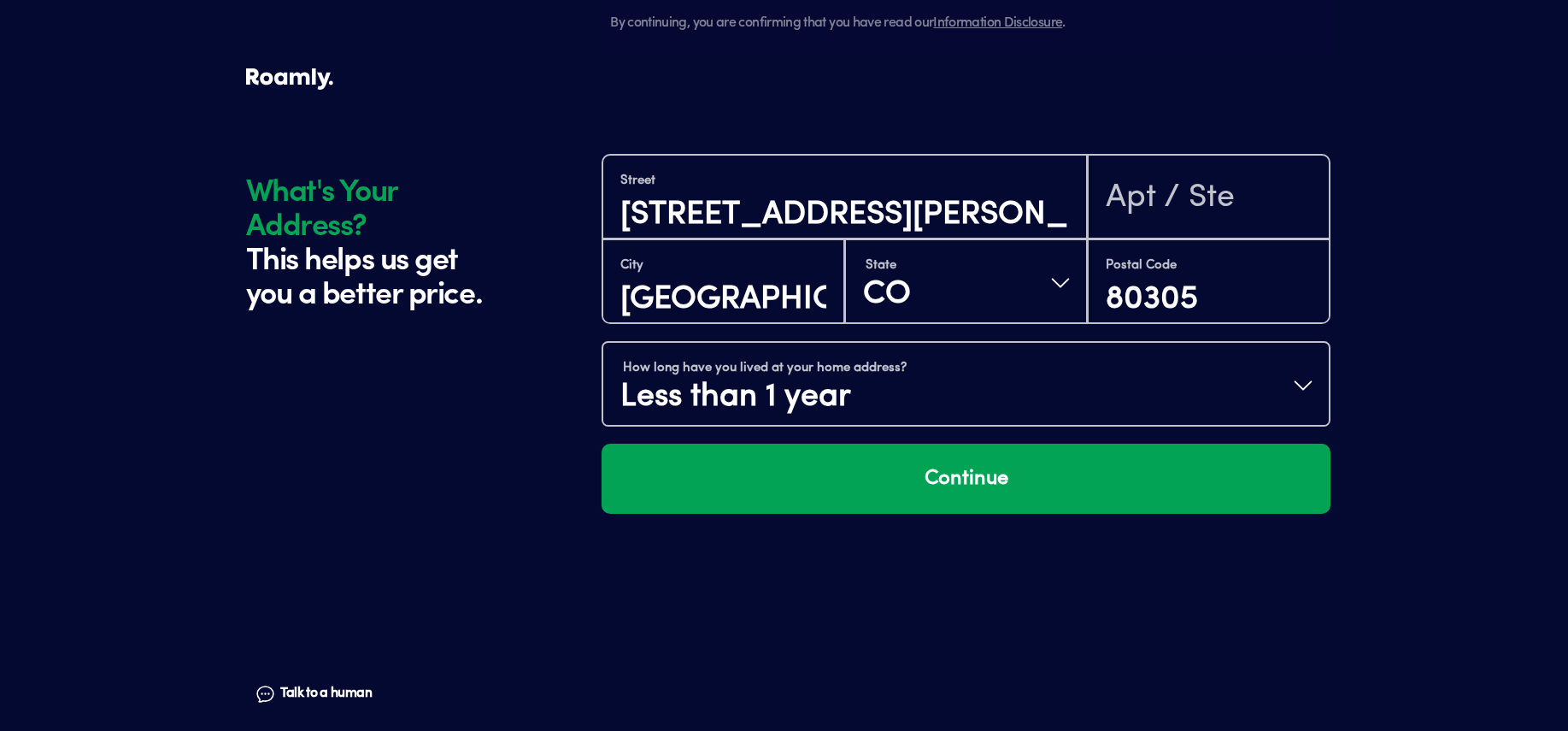 click on "Continue" at bounding box center [966, 479] 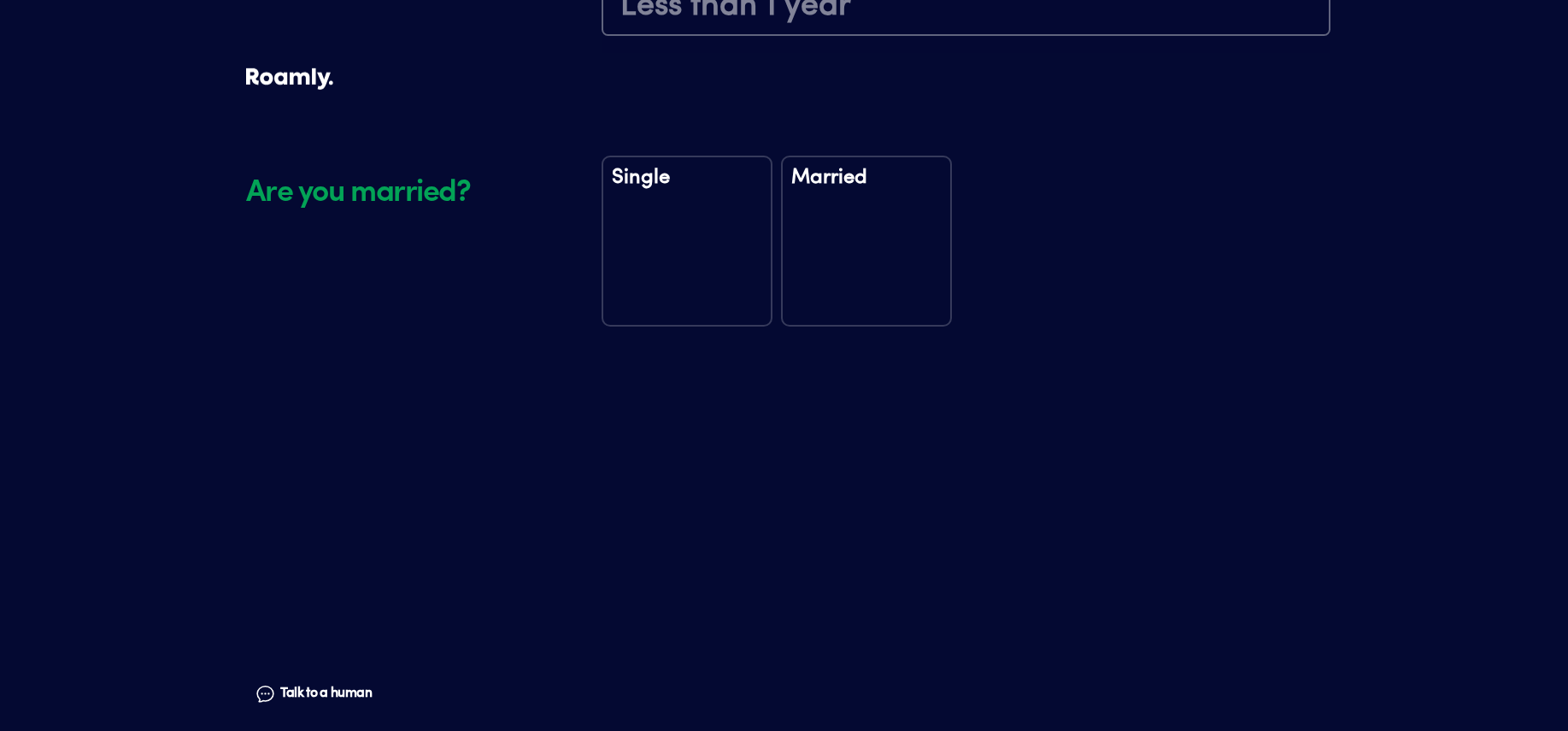 scroll, scrollTop: 2231, scrollLeft: 0, axis: vertical 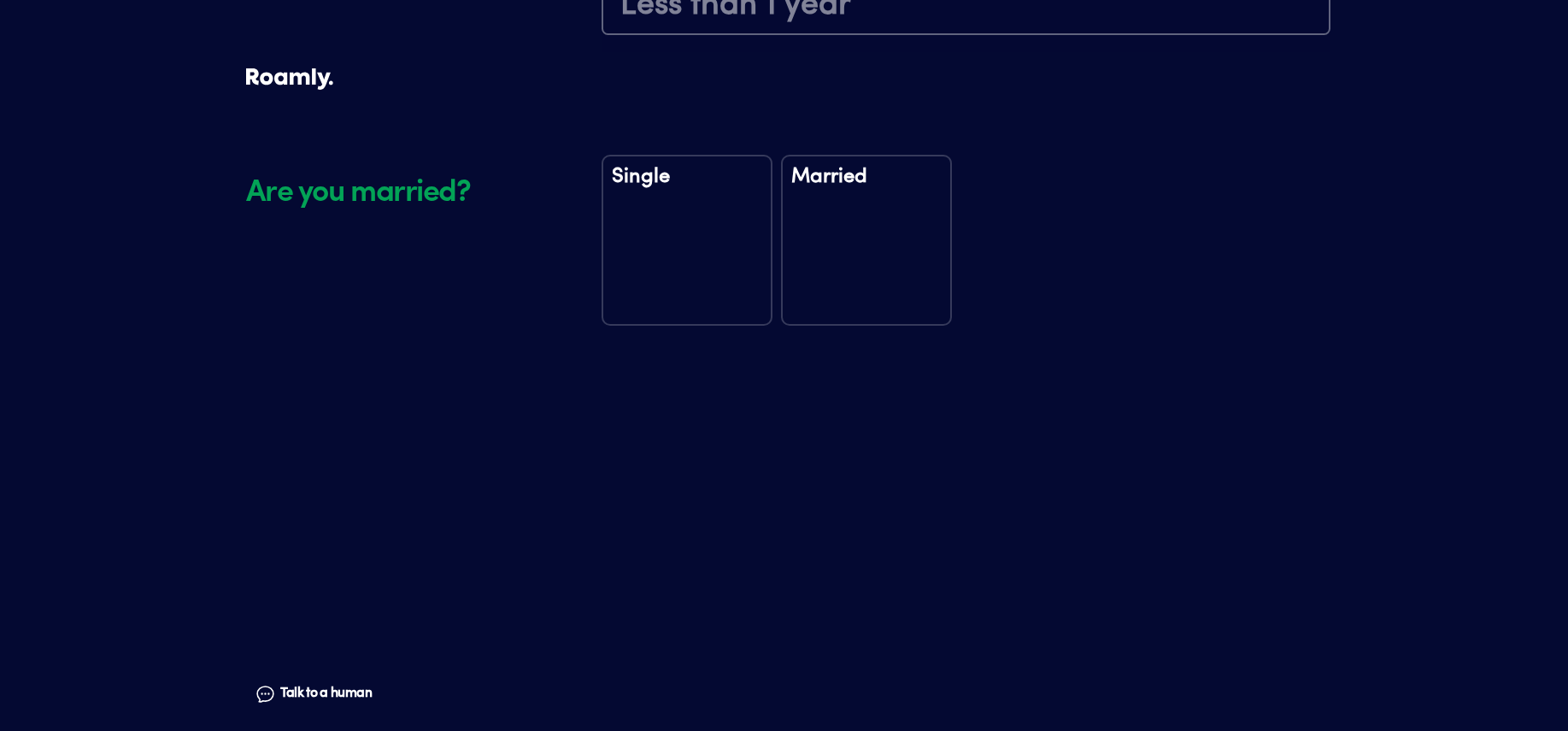 click on "Married" at bounding box center [866, 240] 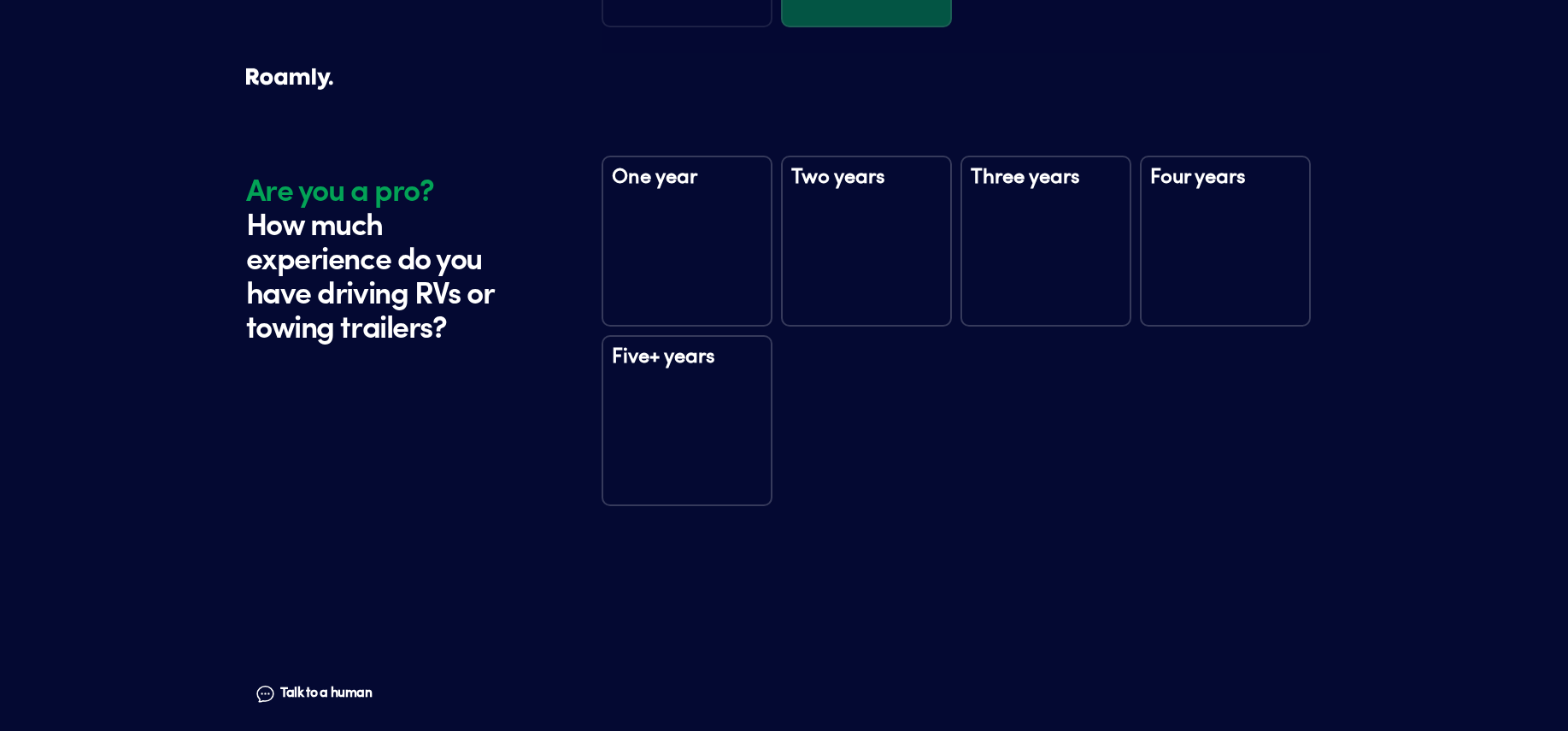 scroll, scrollTop: 2564, scrollLeft: 0, axis: vertical 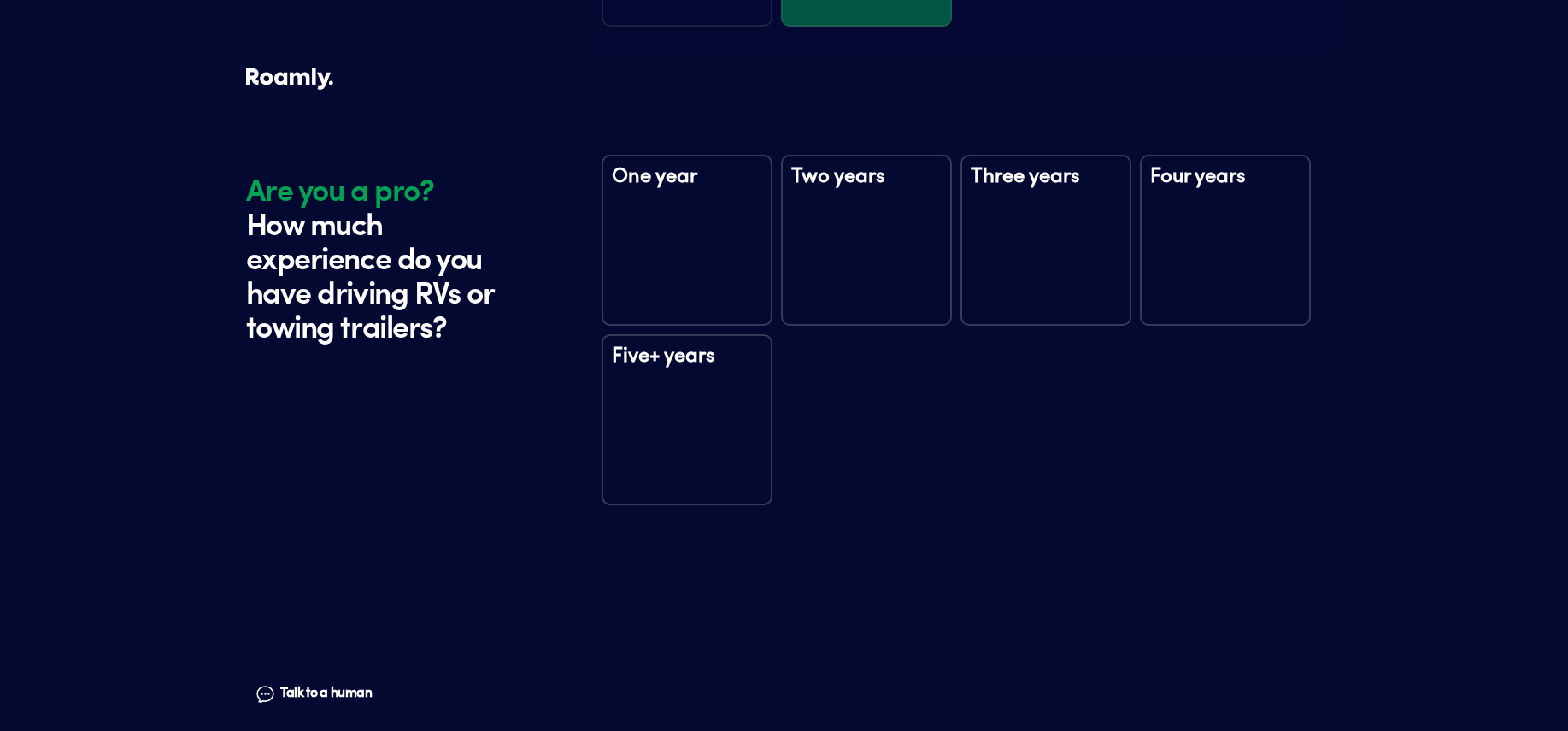 click on "Five+ years" at bounding box center (687, 420) 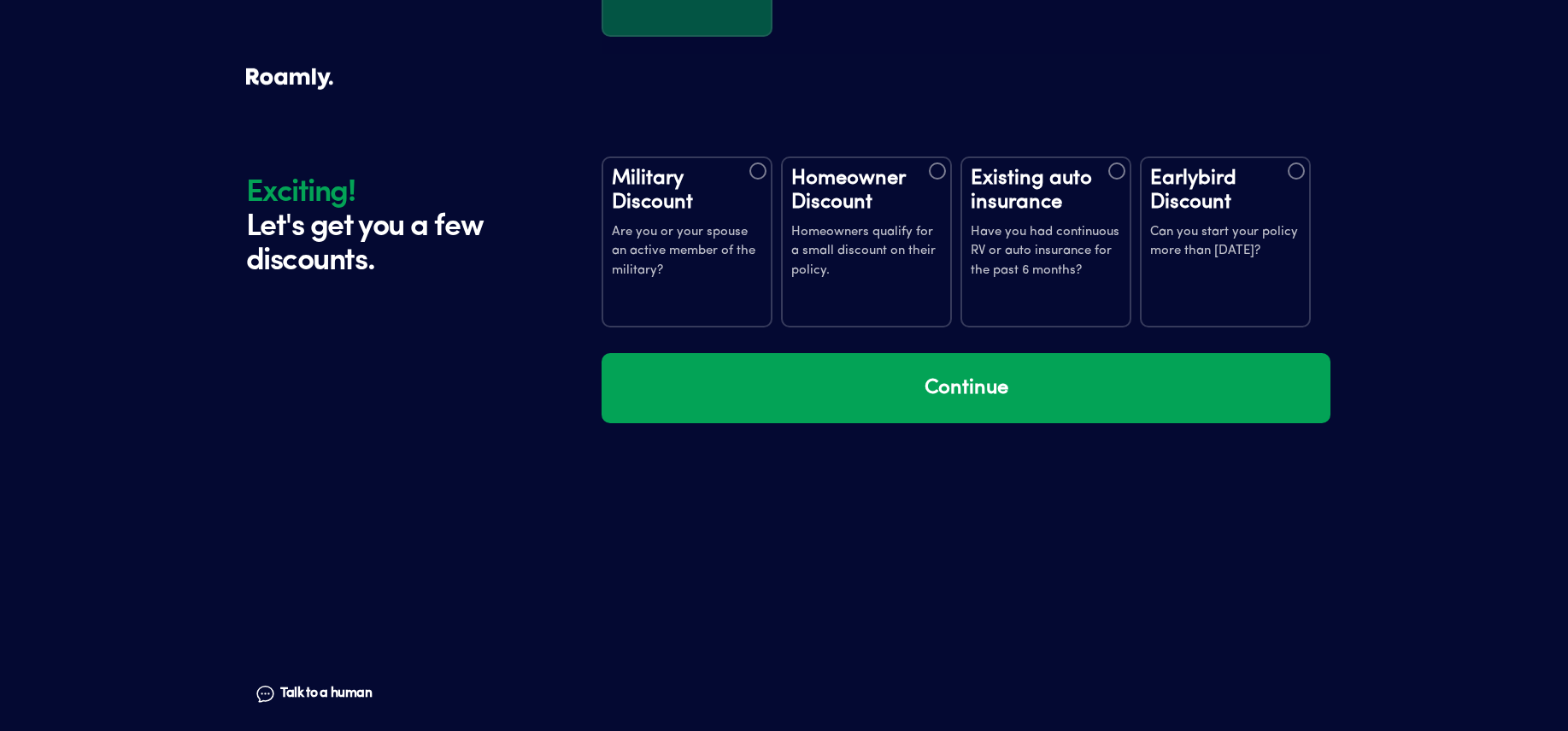 scroll, scrollTop: 3068, scrollLeft: 0, axis: vertical 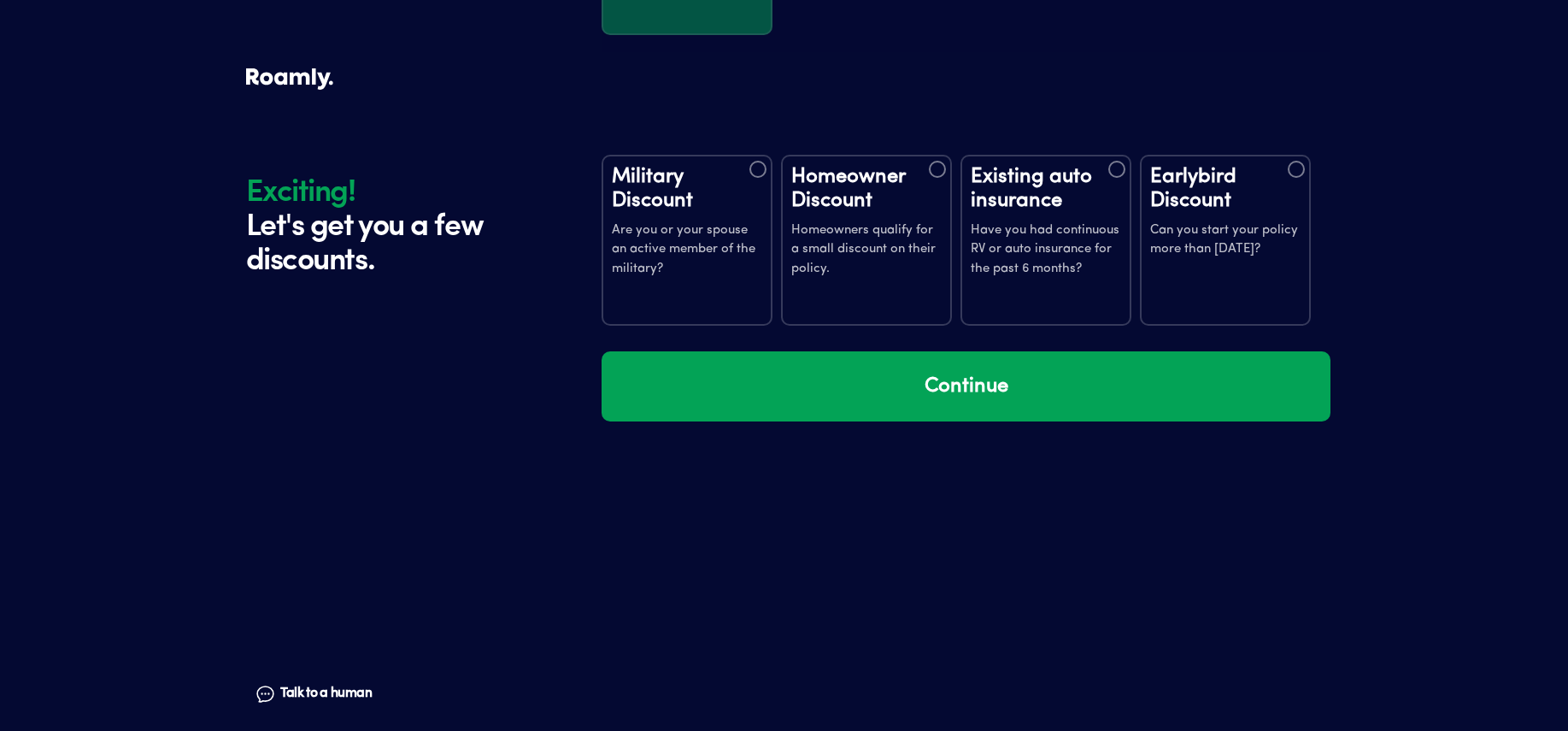 click at bounding box center [1117, 169] 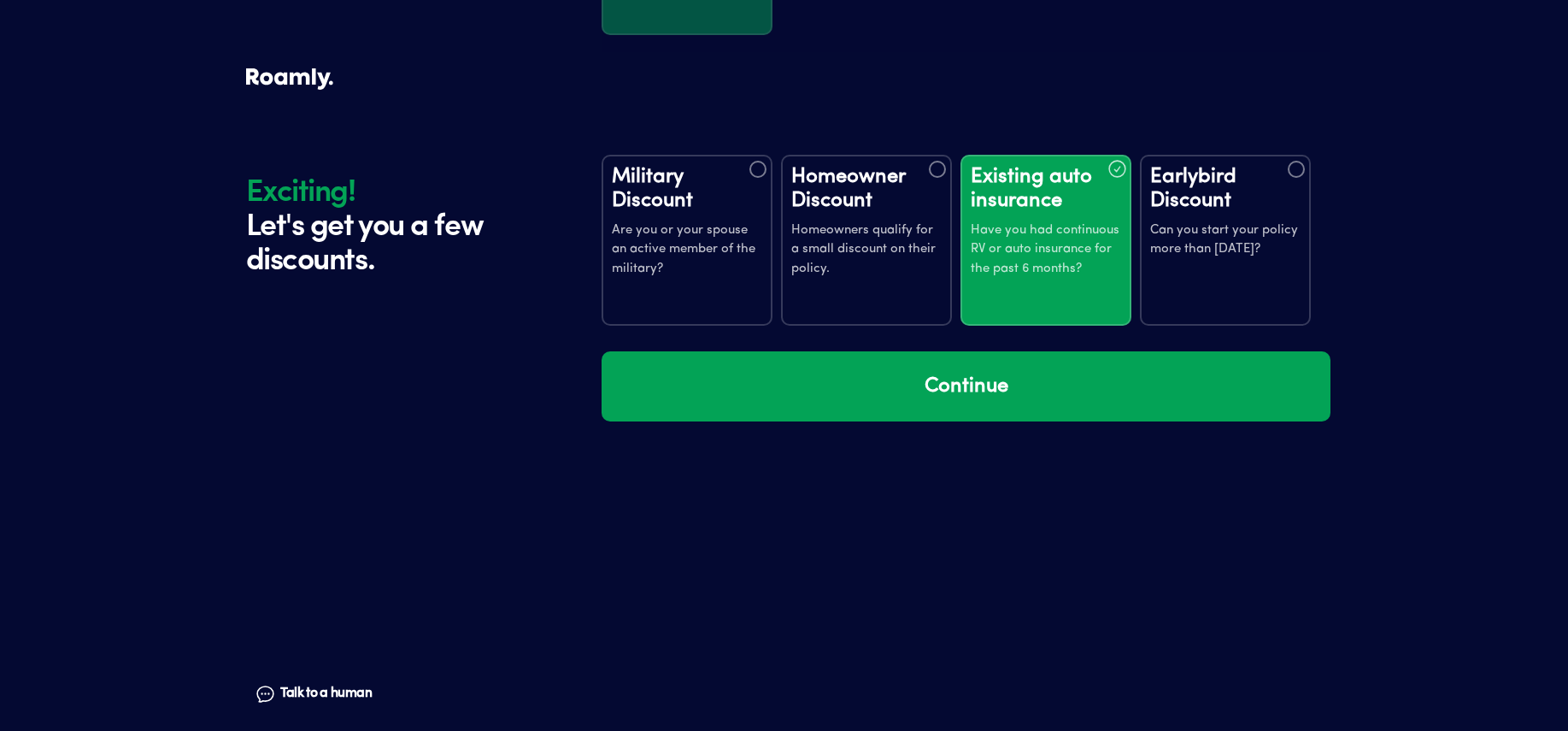 click at bounding box center [1296, 169] 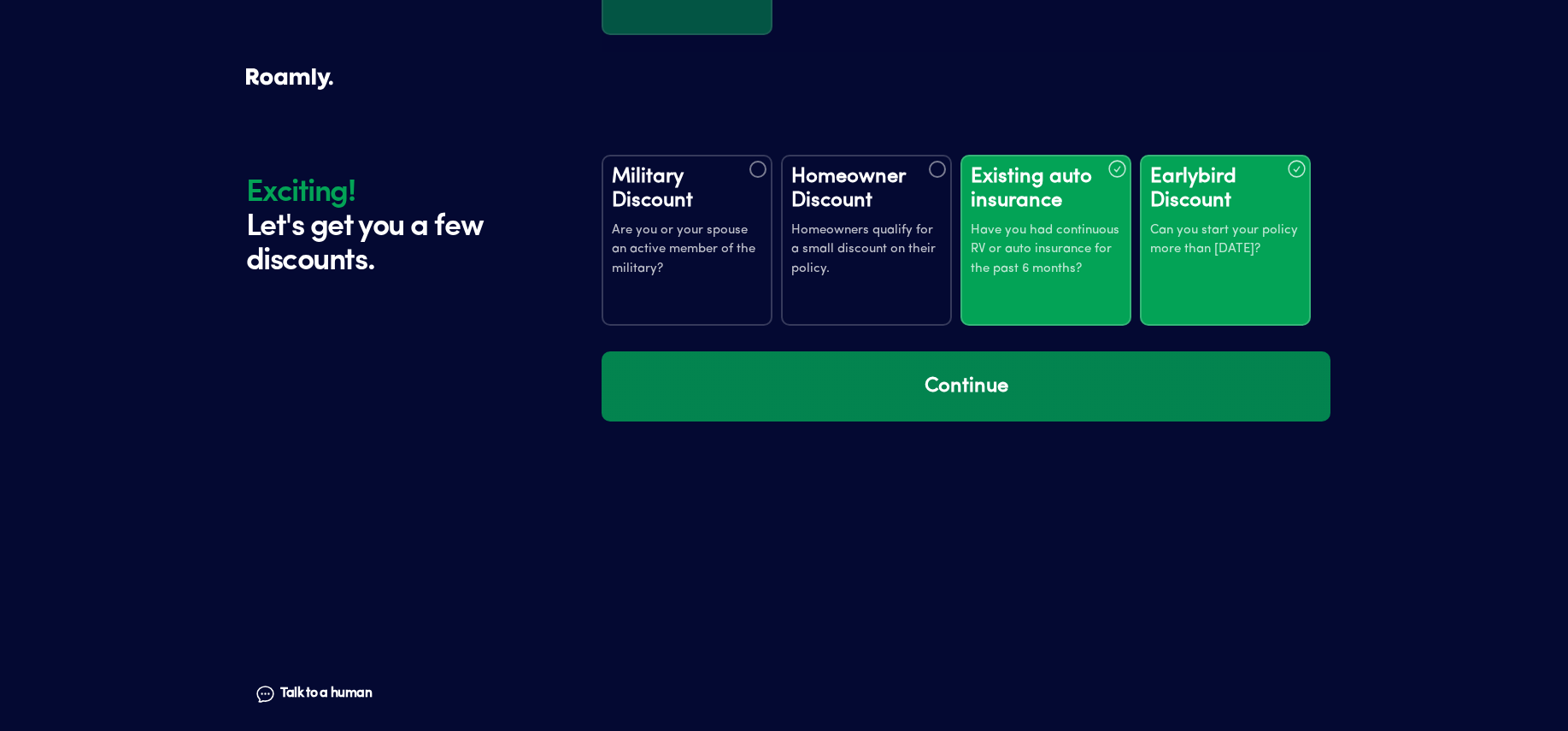 click on "Continue" at bounding box center [966, 386] 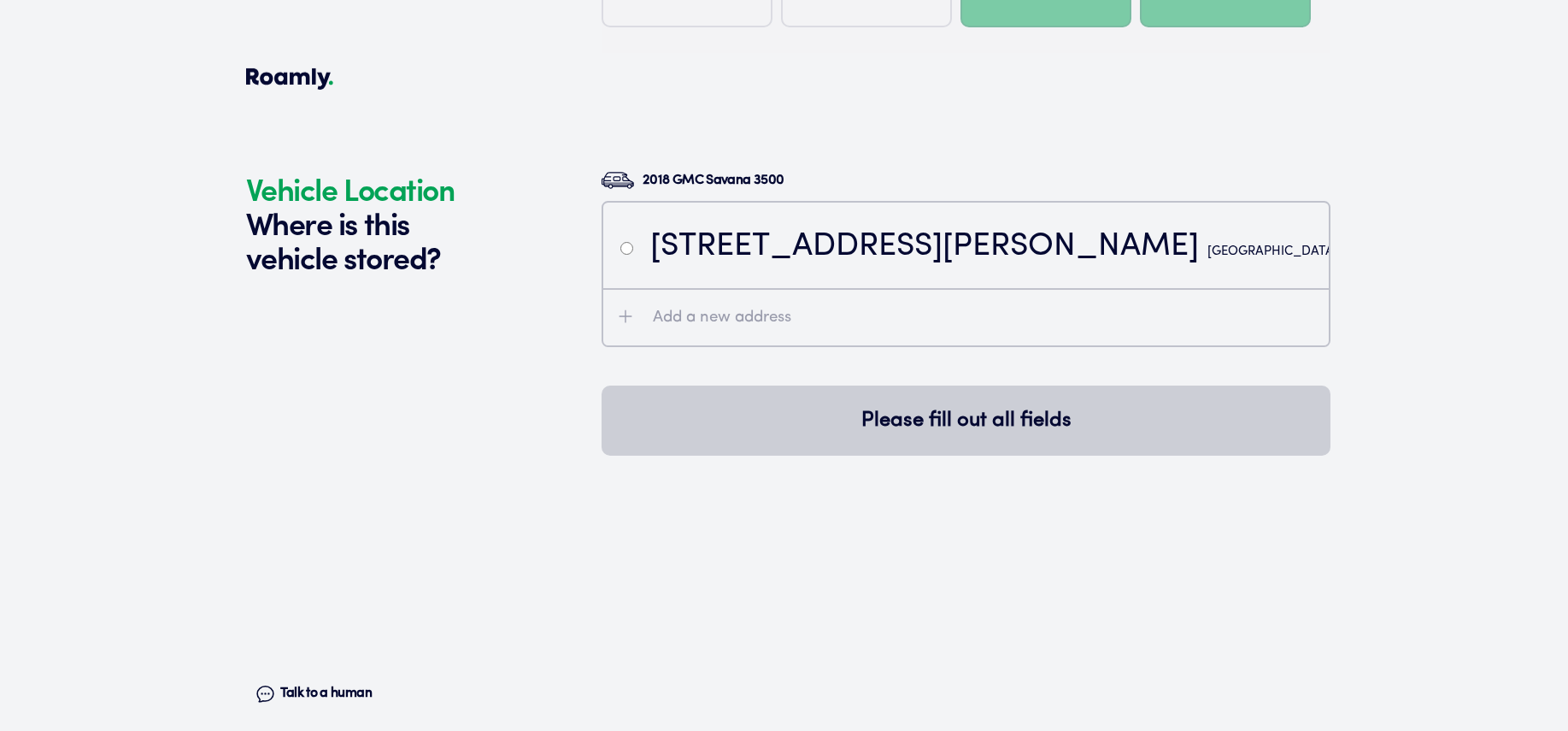 scroll, scrollTop: 3402, scrollLeft: 0, axis: vertical 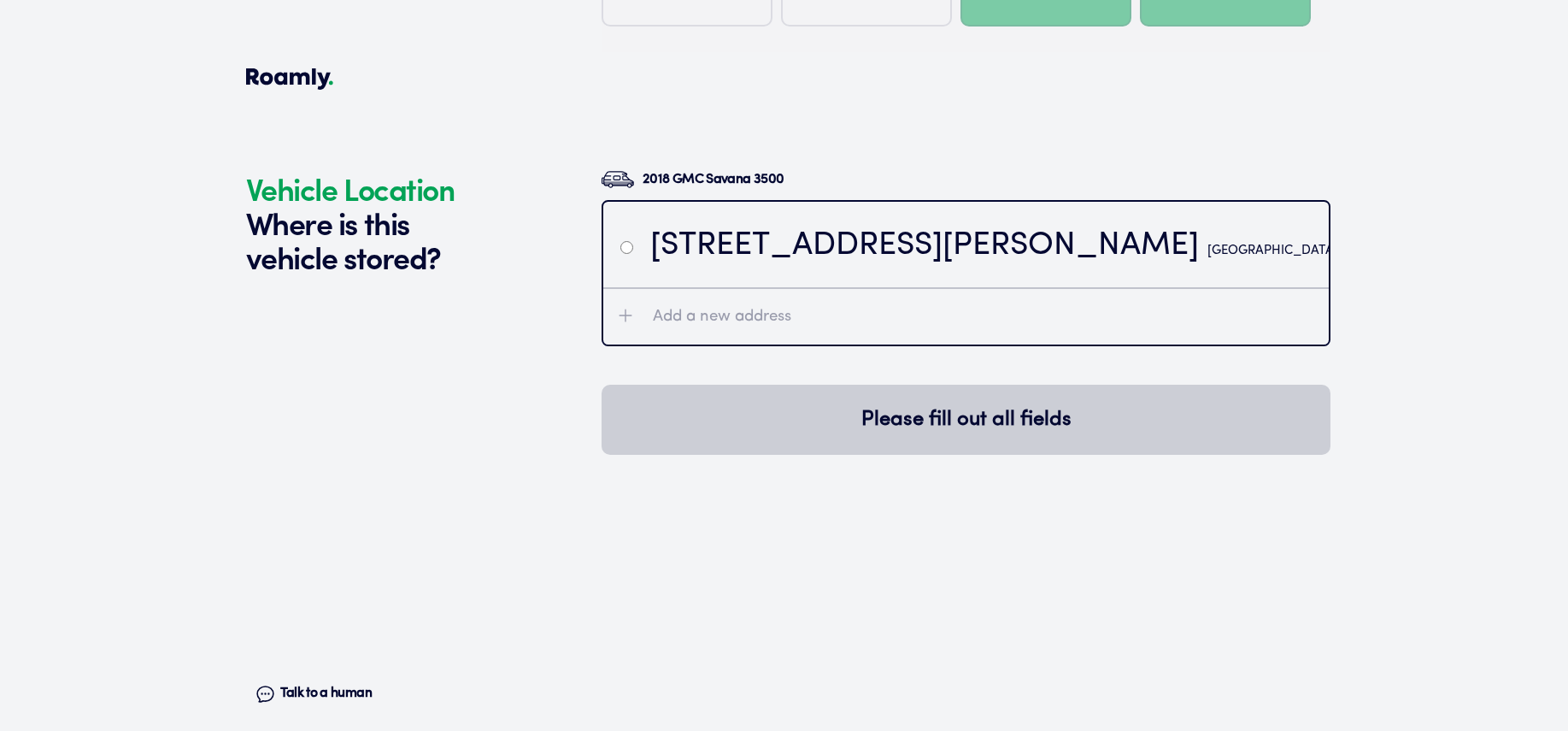 click at bounding box center [626, 247] 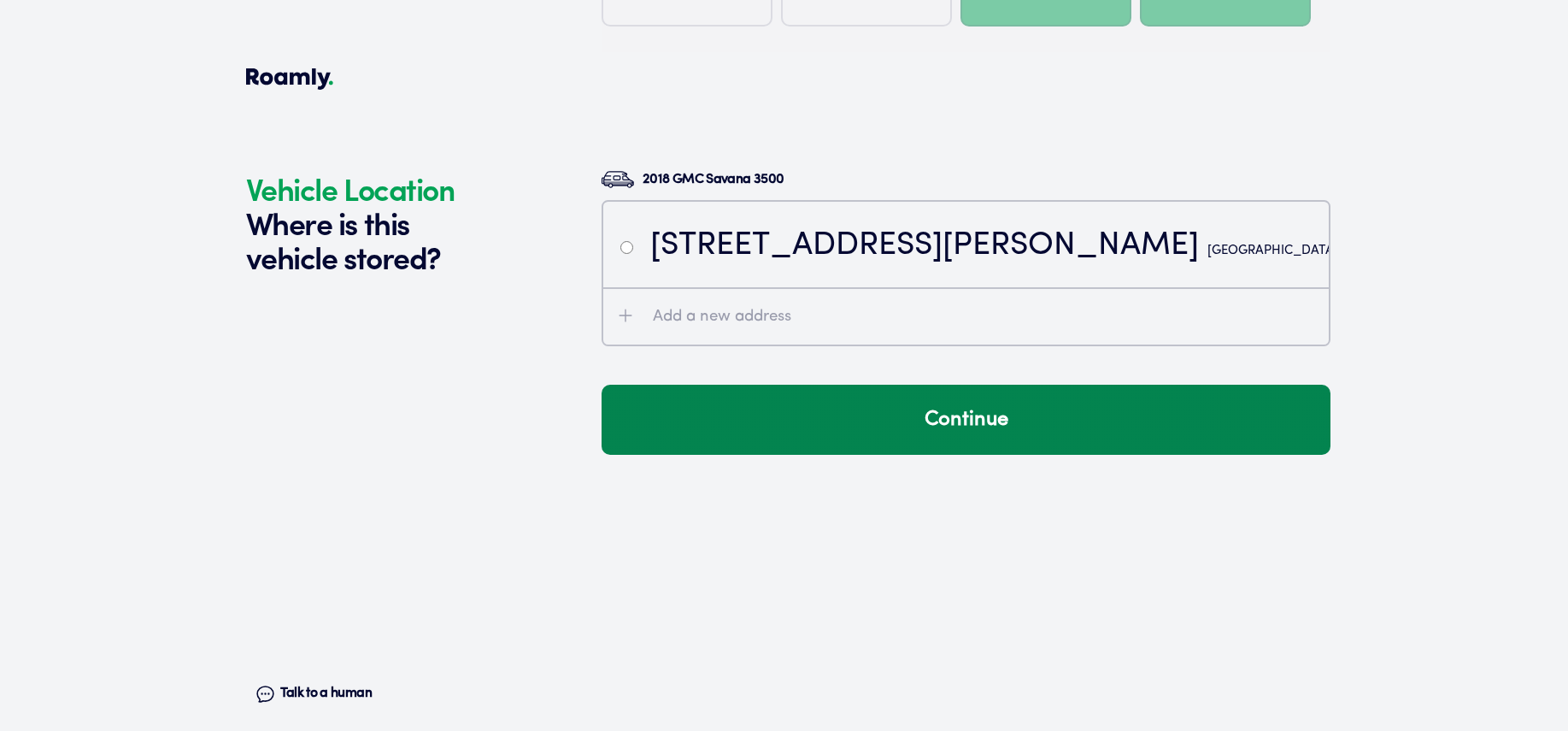 click on "Continue" at bounding box center [966, 420] 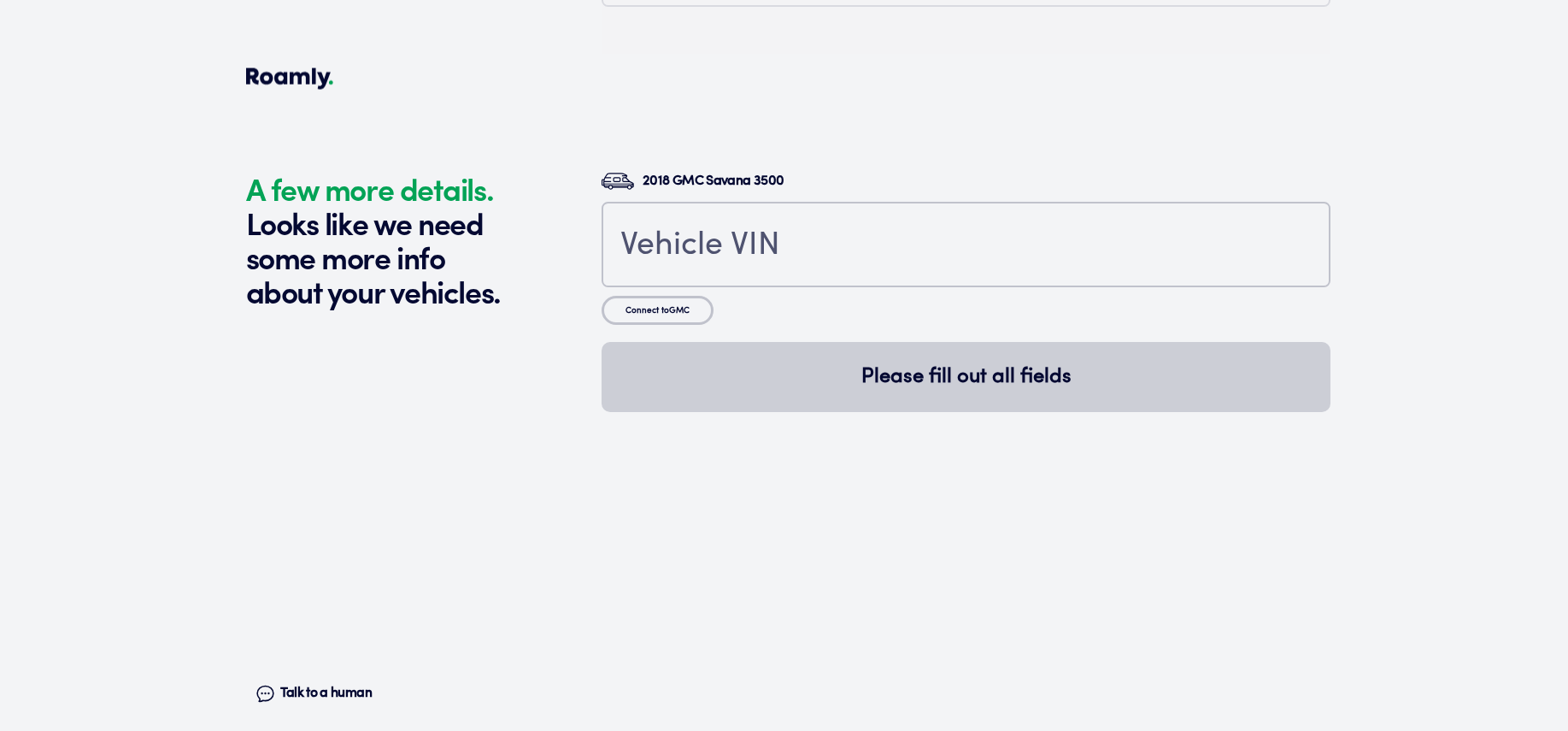 scroll, scrollTop: 3777, scrollLeft: 0, axis: vertical 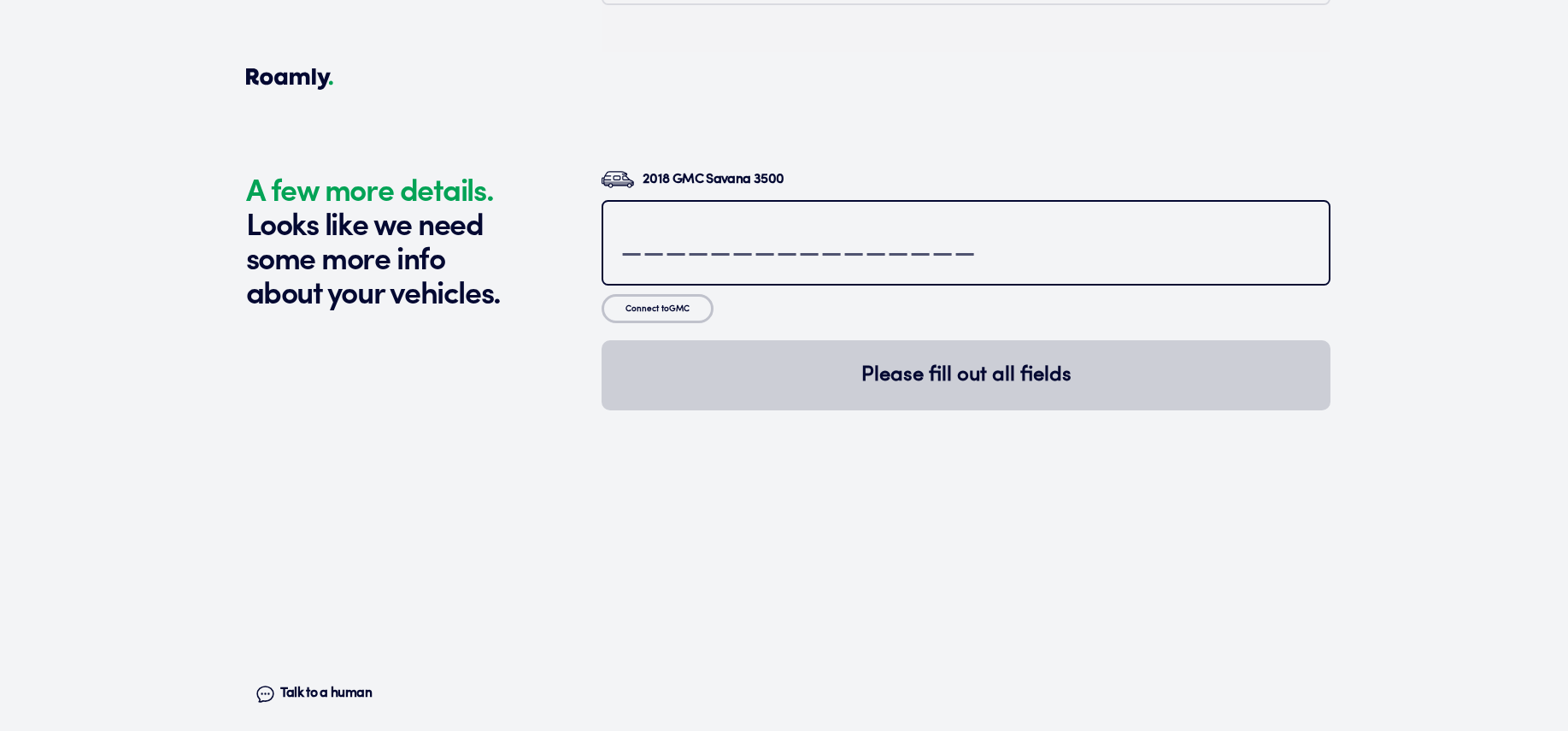 click at bounding box center [966, 245] 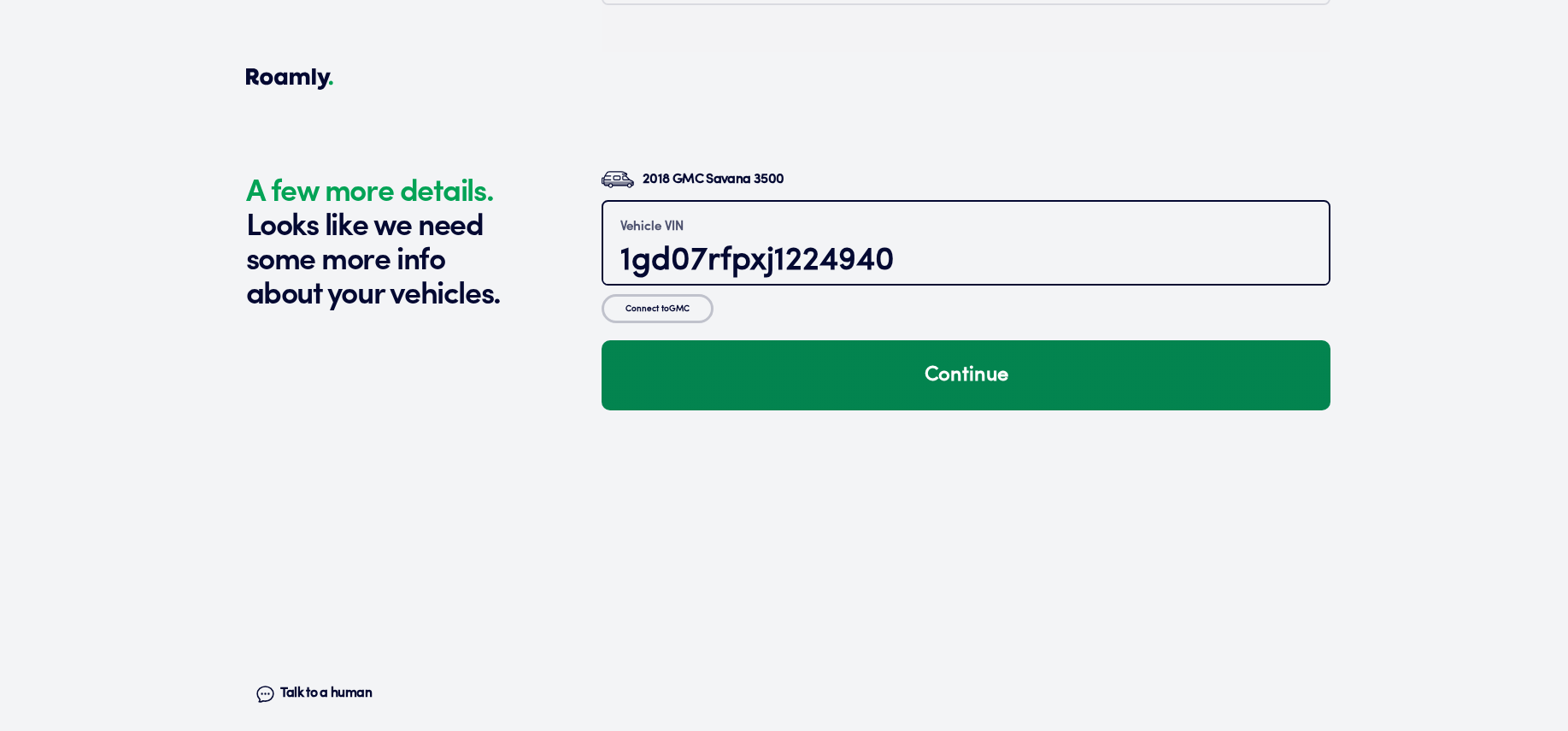 type on "1gd07rfpxj1224940" 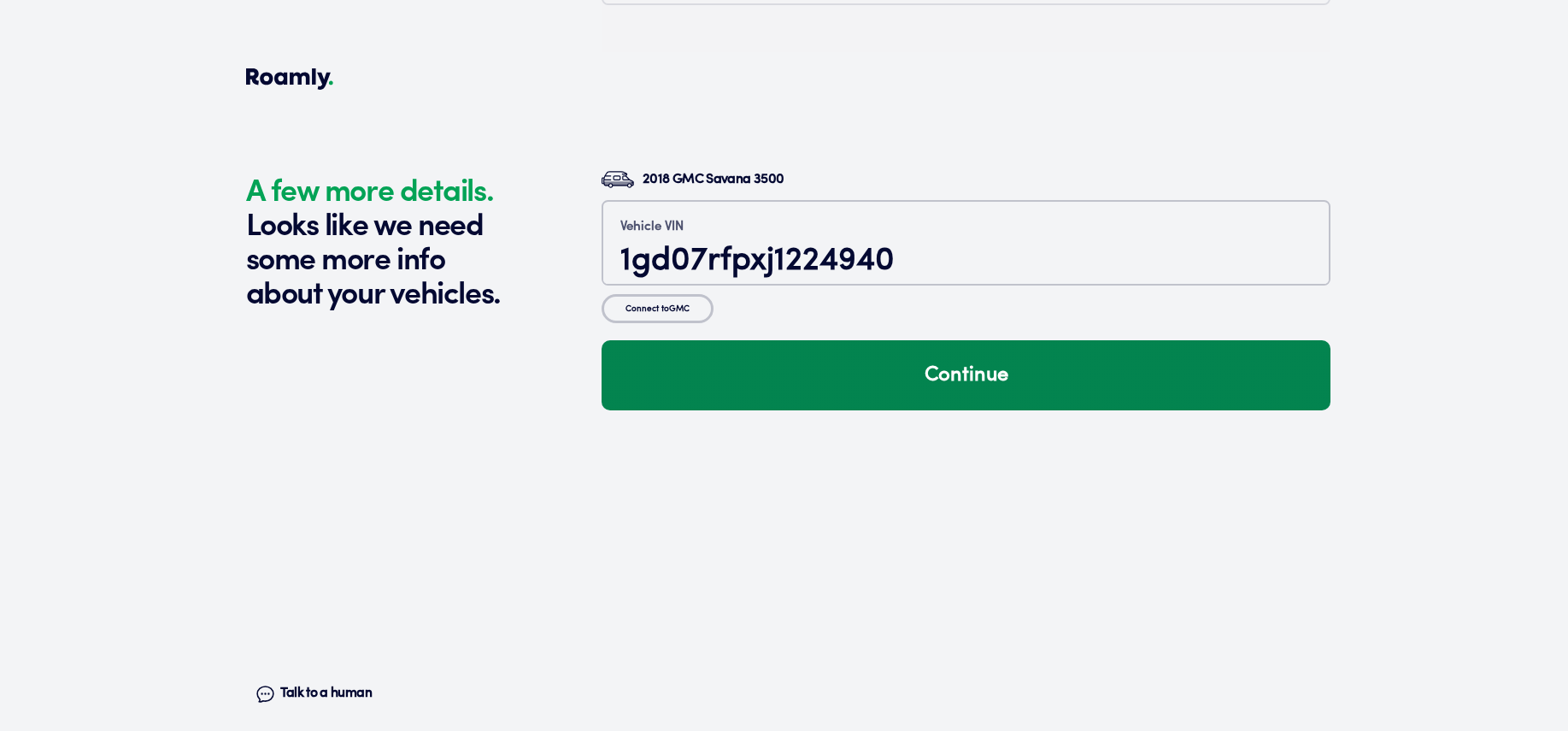 click on "Continue" at bounding box center [966, 375] 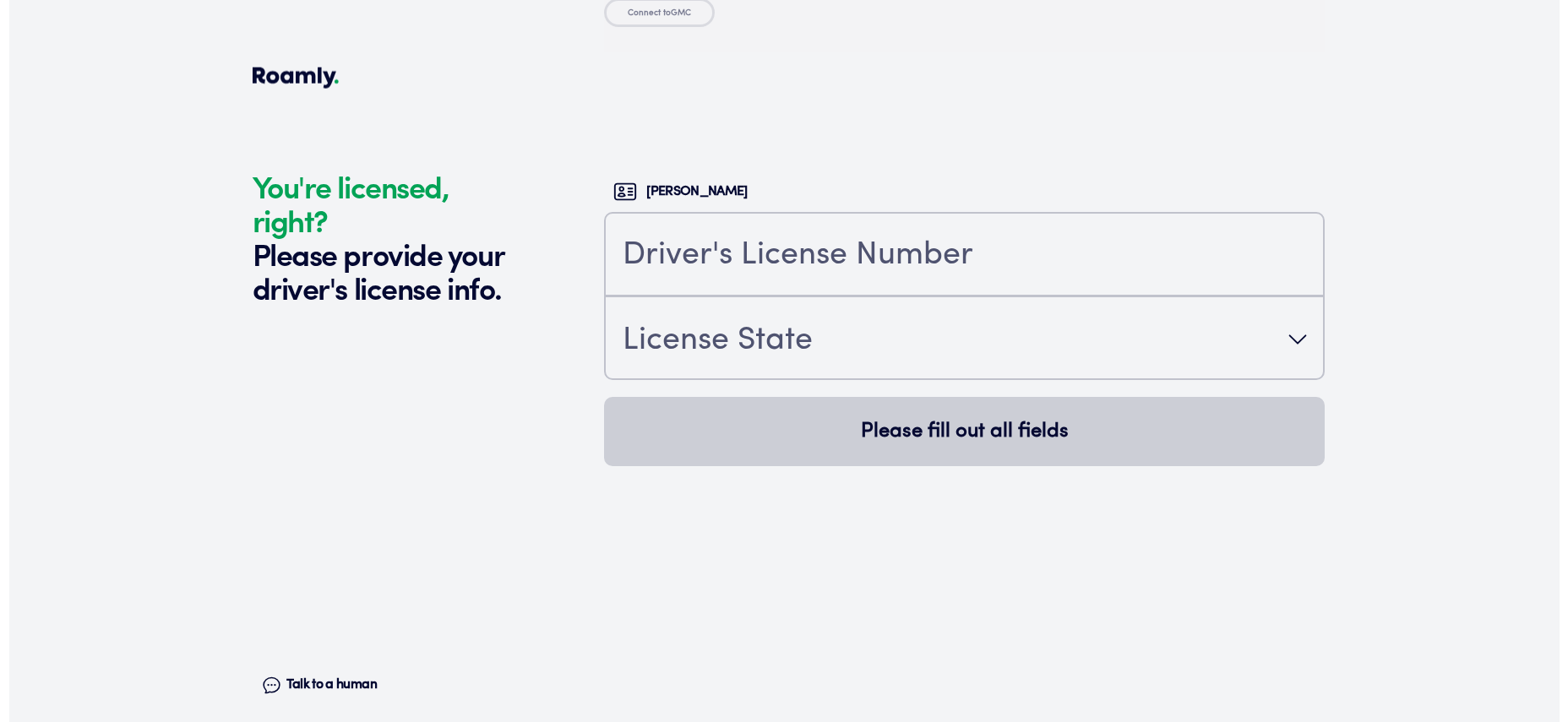 scroll, scrollTop: 4058, scrollLeft: 0, axis: vertical 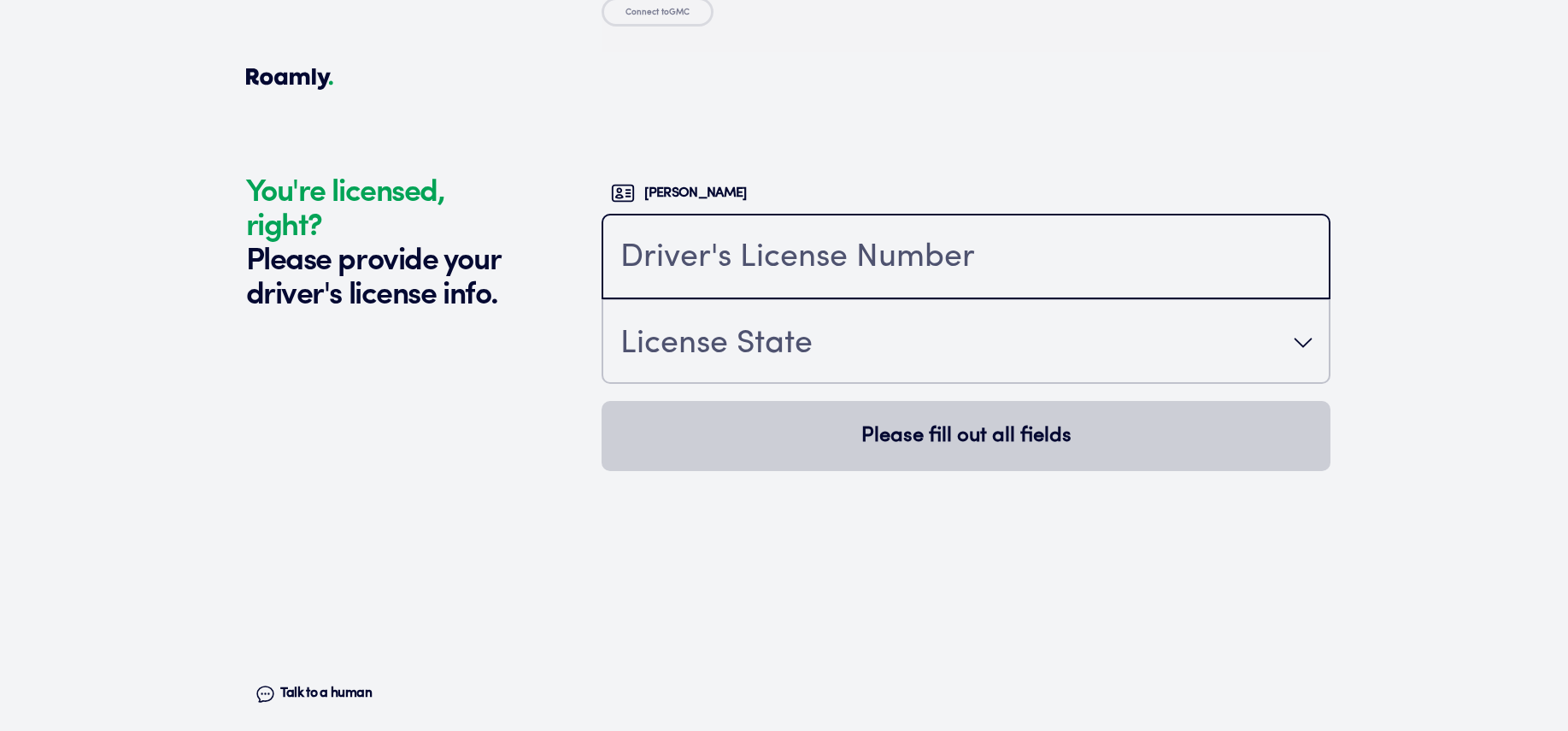 click at bounding box center (966, 258) 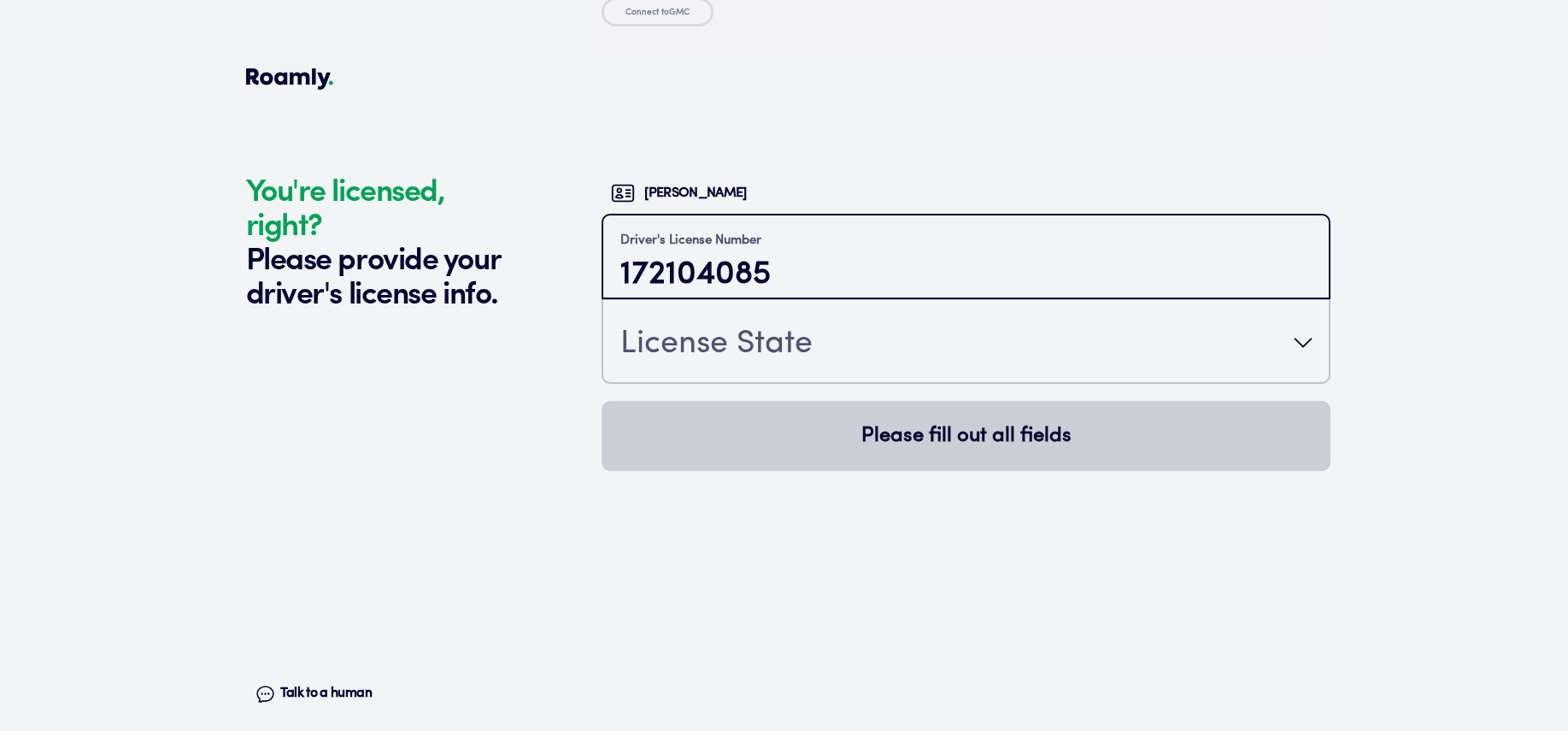 type on "172104085" 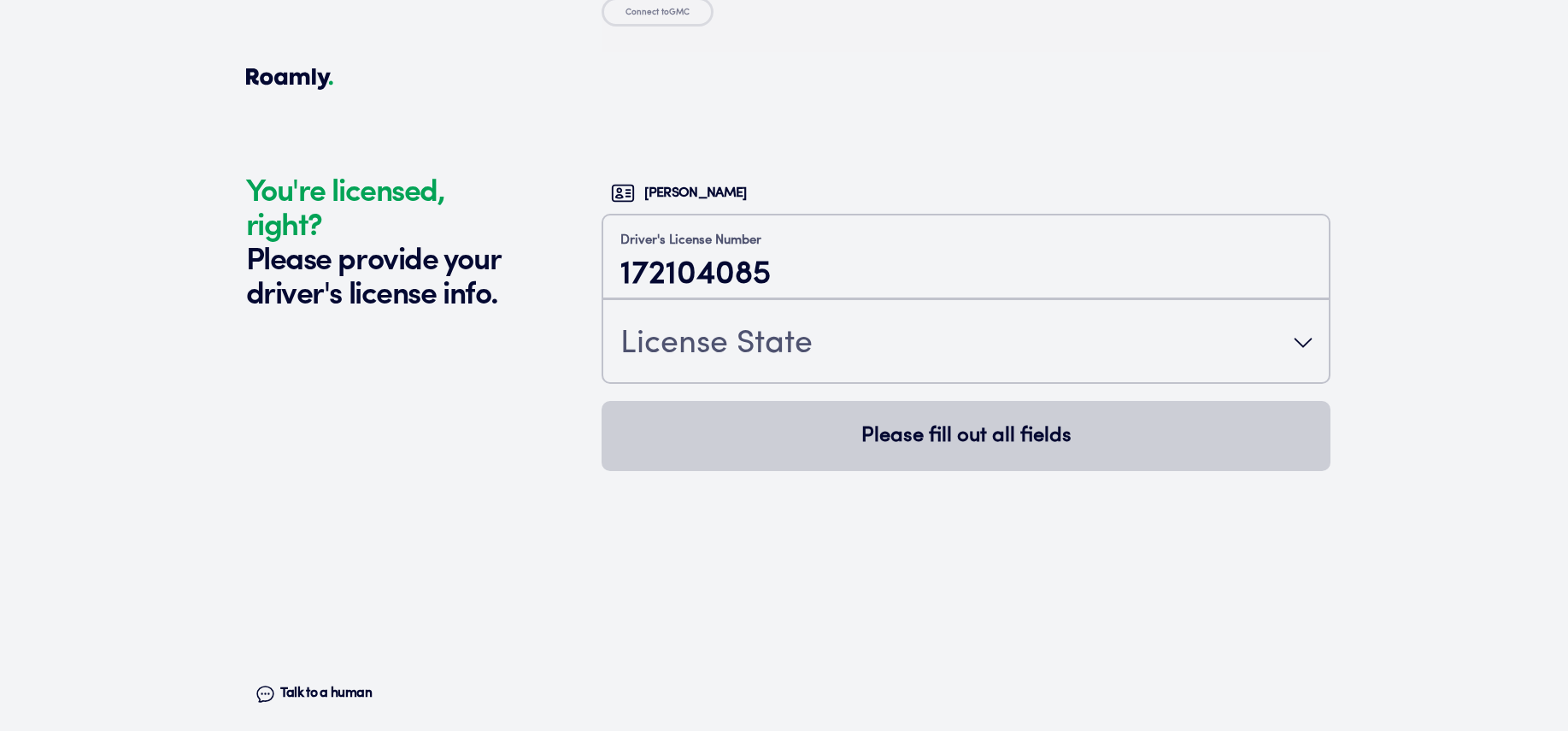 click on "License State" at bounding box center [966, 343] 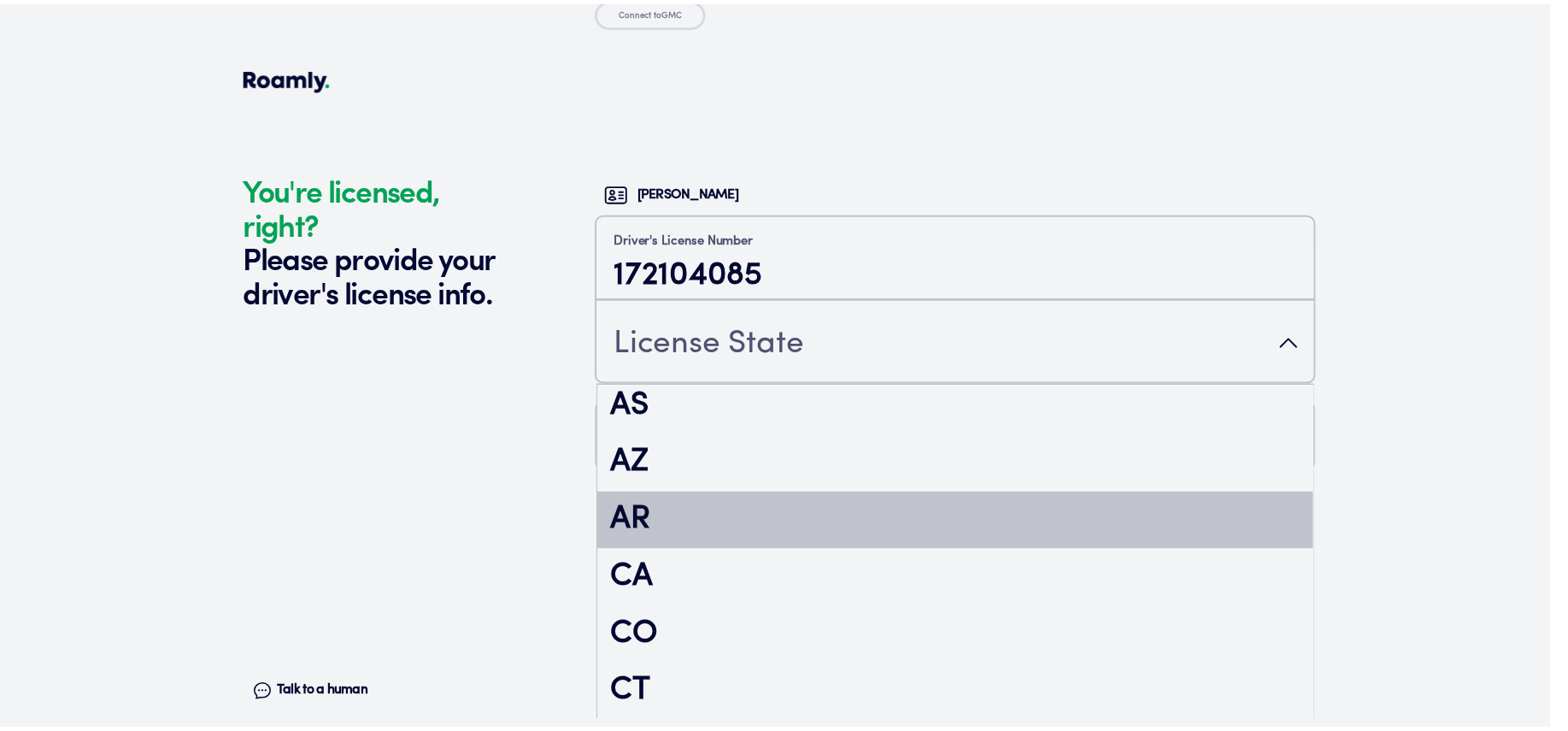 scroll, scrollTop: 125, scrollLeft: 0, axis: vertical 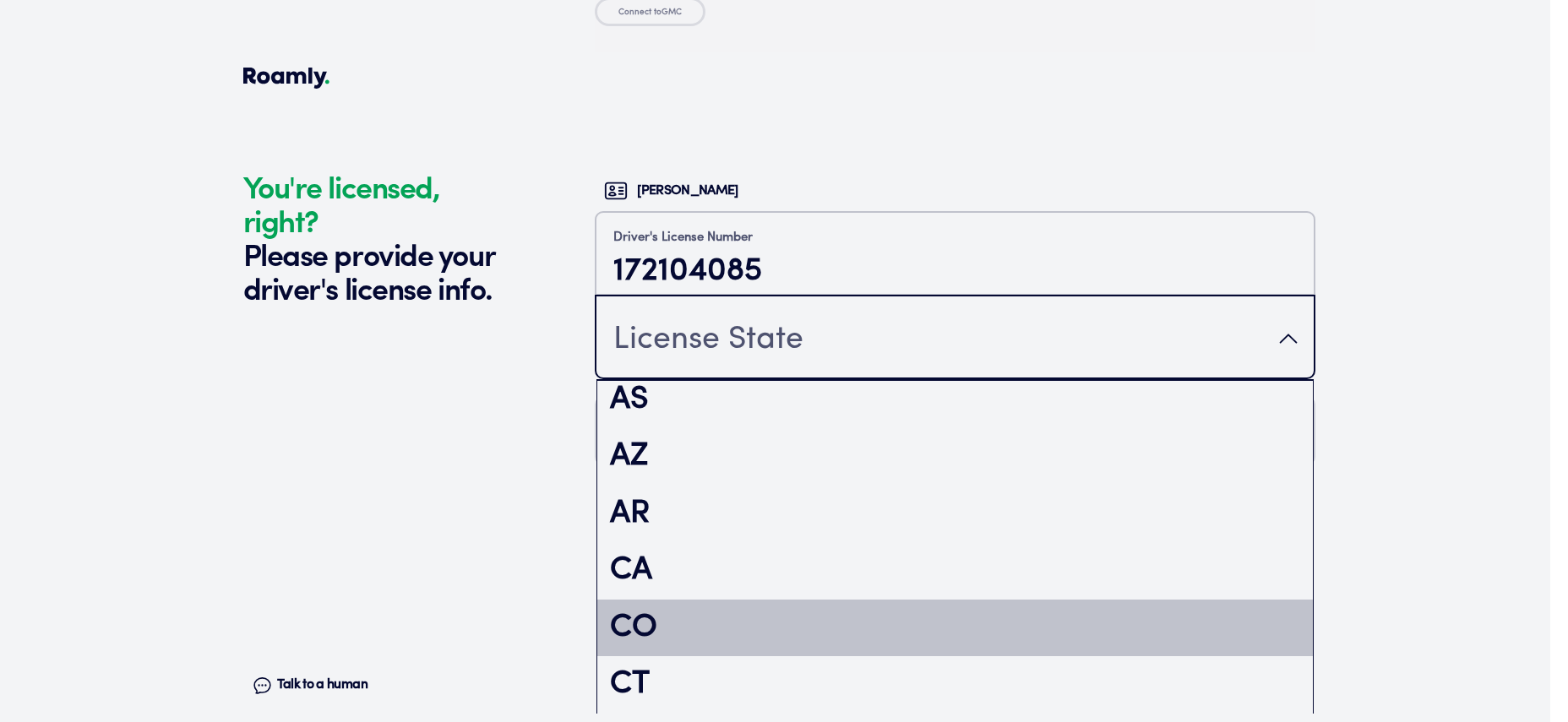 click on "CO" at bounding box center [955, 628] 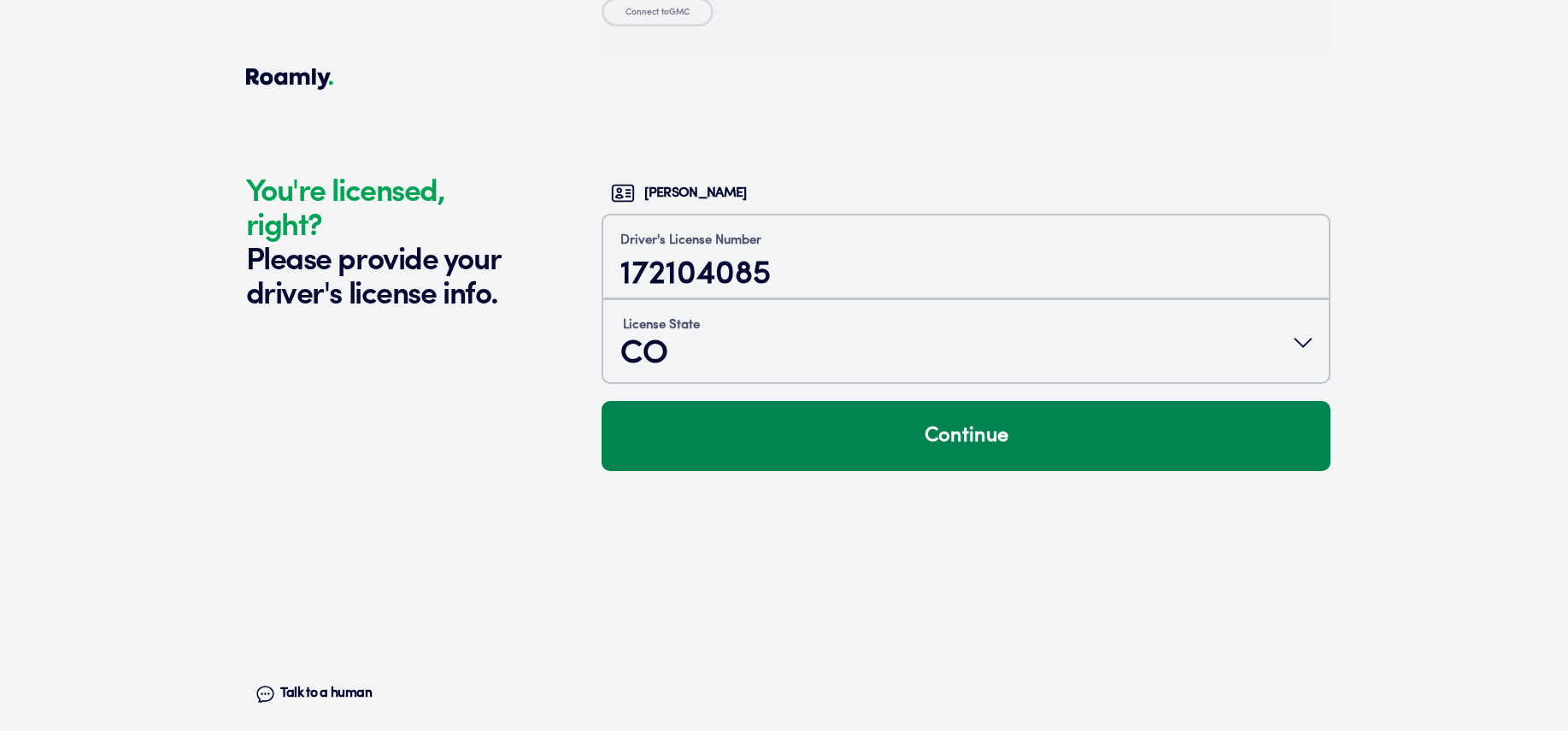 click on "Continue" at bounding box center (966, 436) 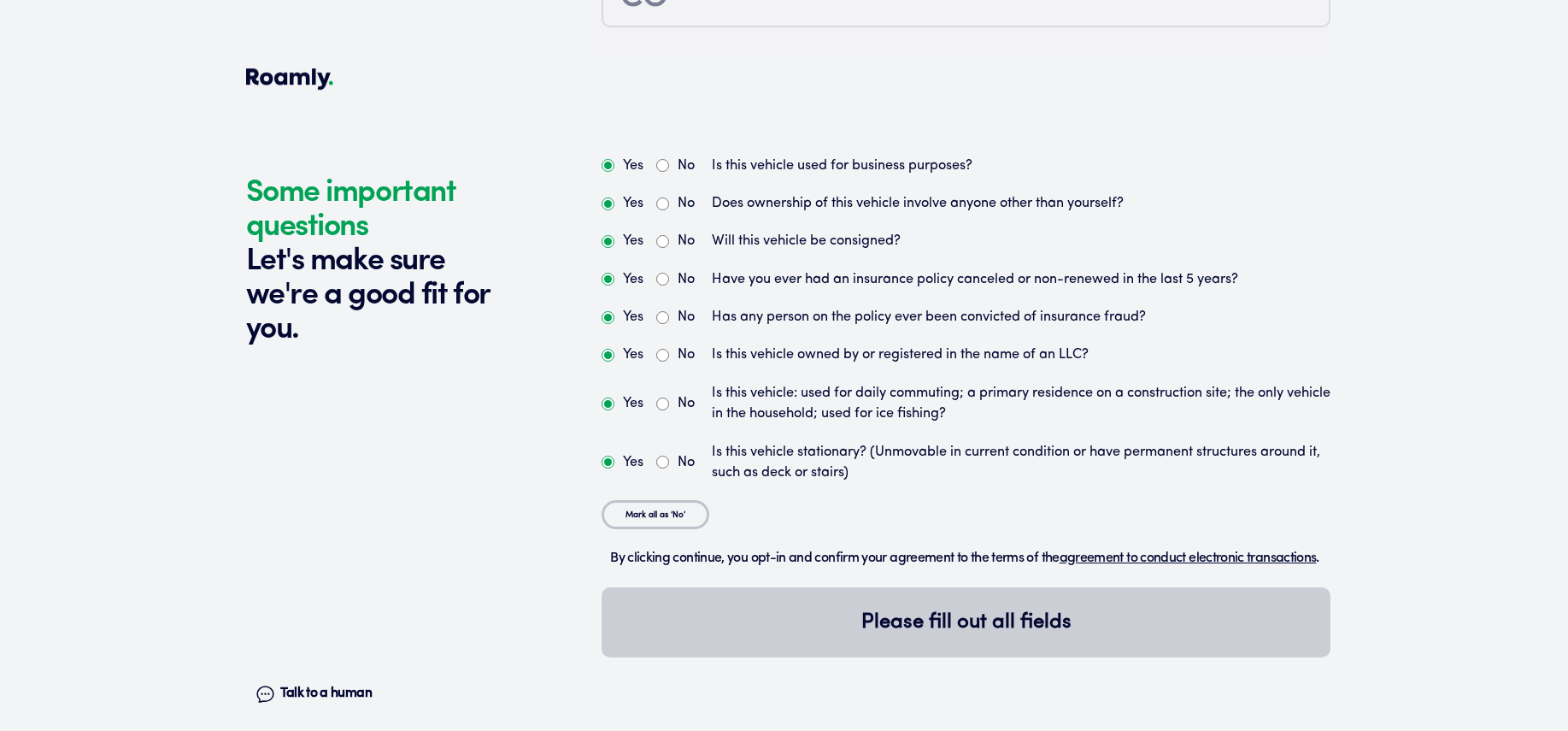 scroll, scrollTop: 4500, scrollLeft: 0, axis: vertical 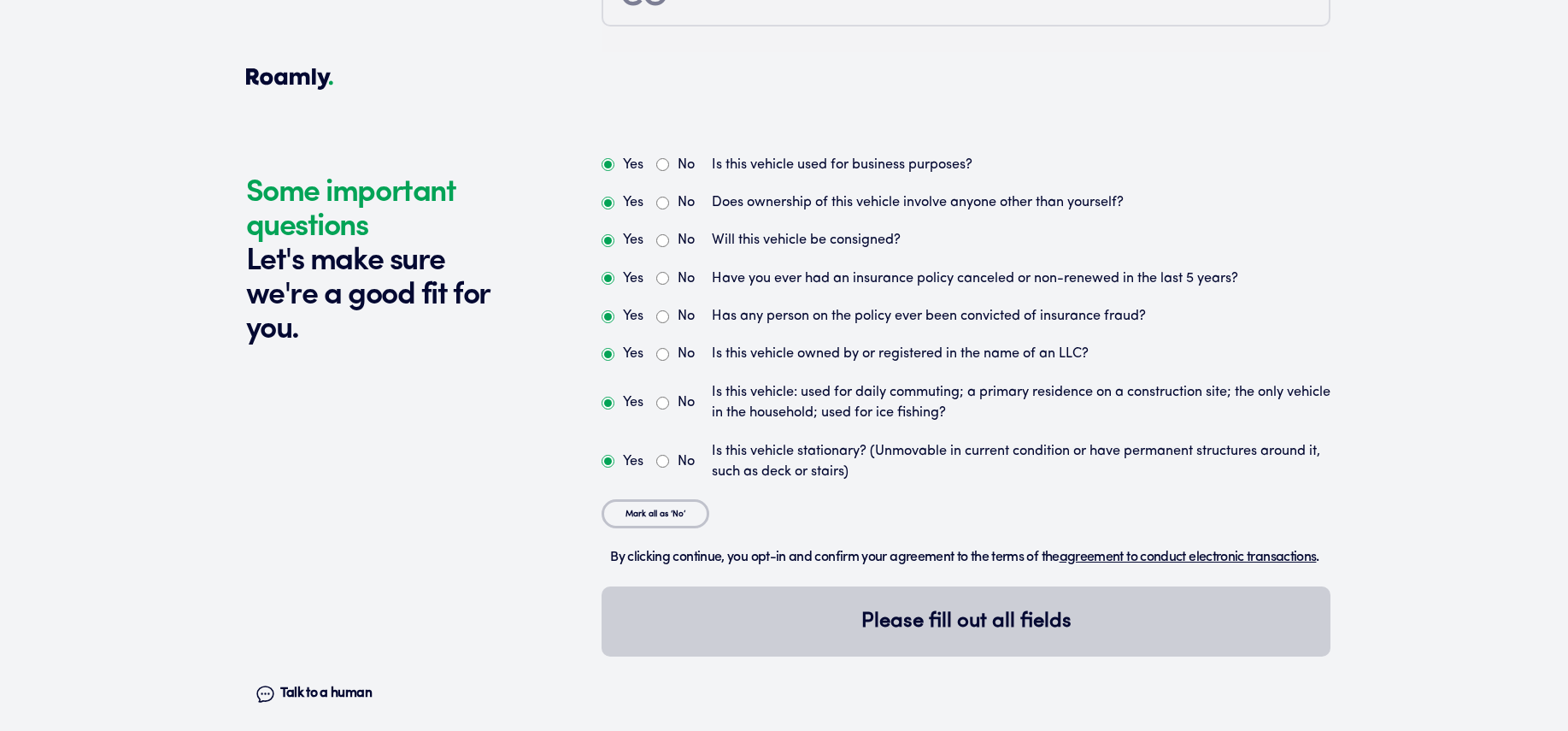click on "No" at bounding box center [662, 164] 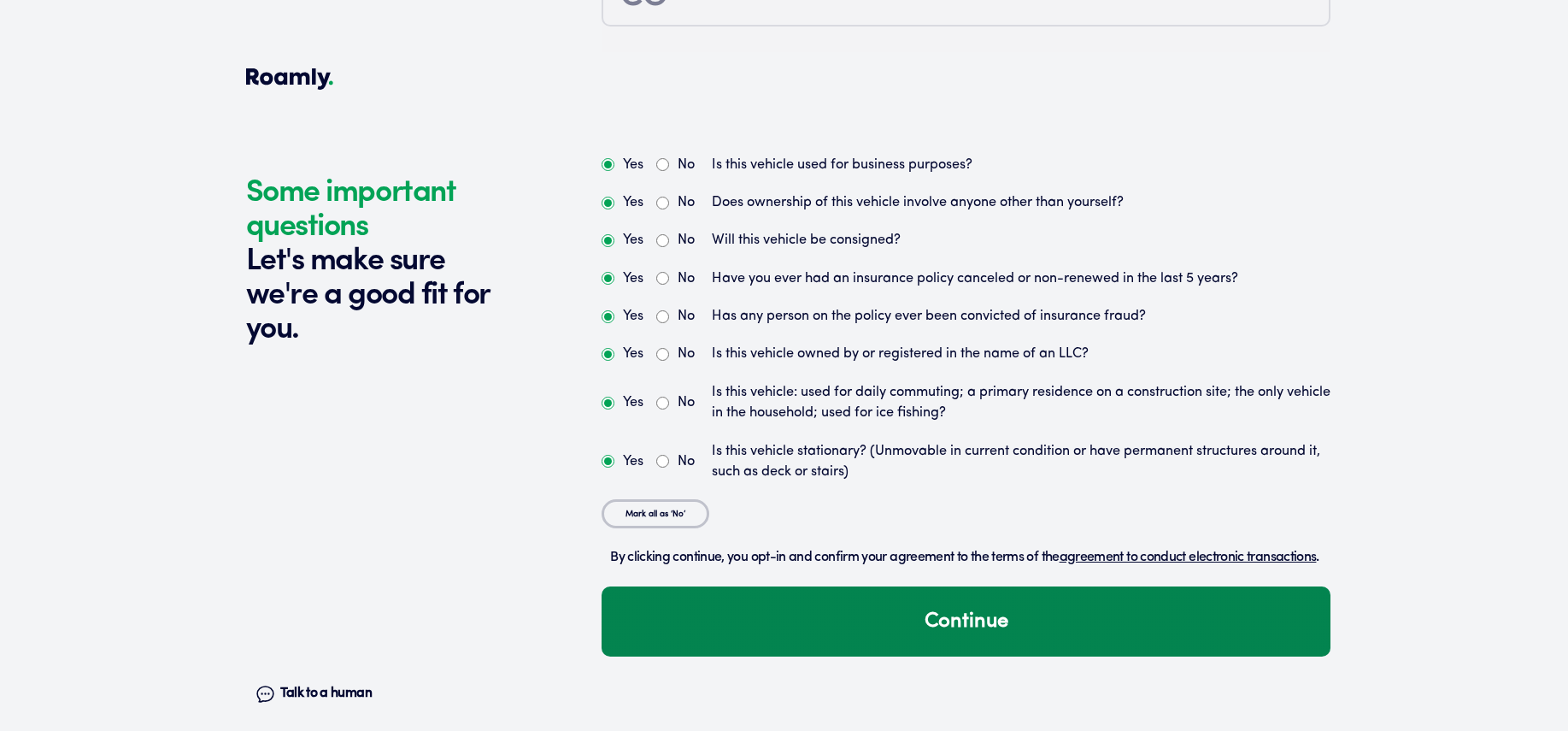 click on "Continue" at bounding box center [966, 622] 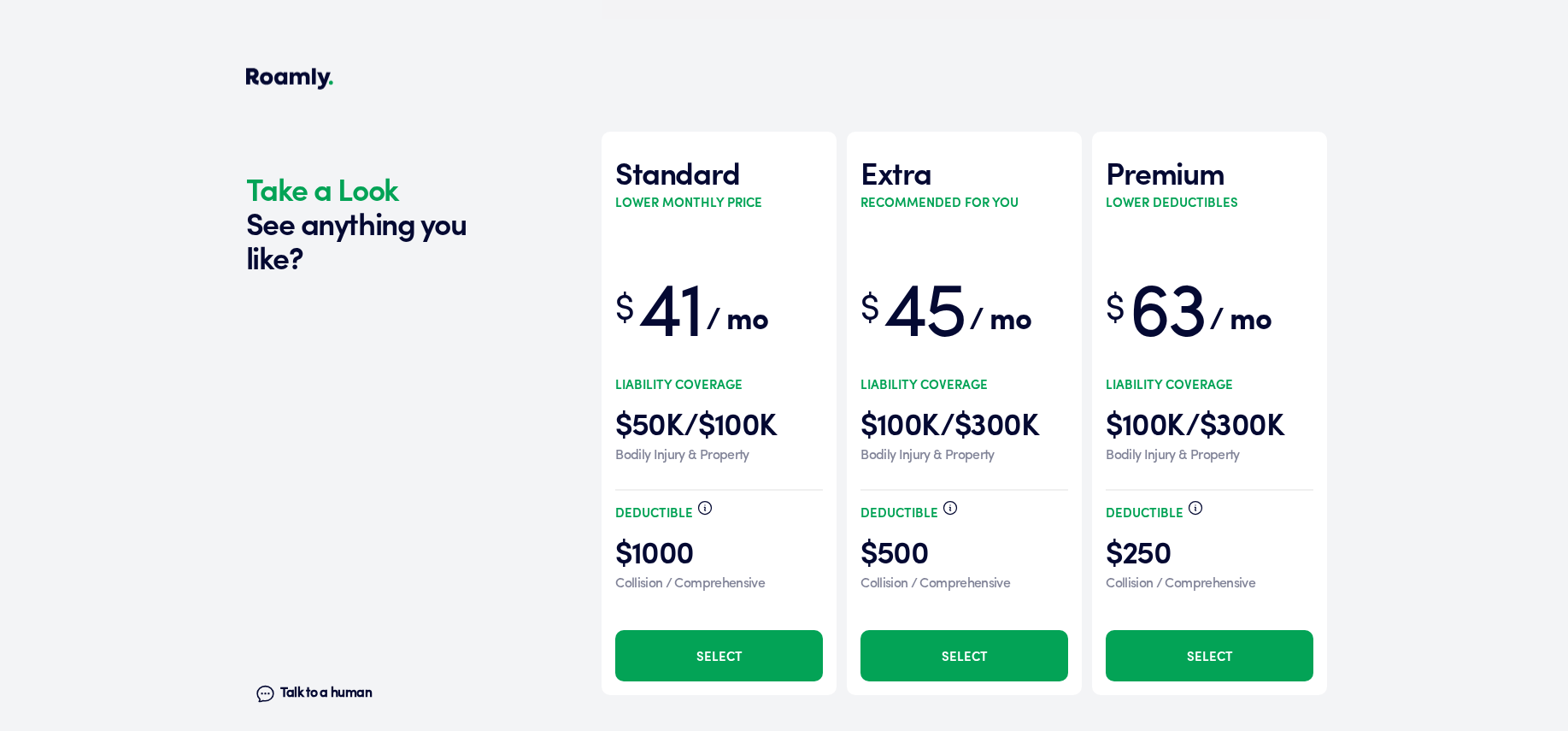 scroll, scrollTop: 5127, scrollLeft: 0, axis: vertical 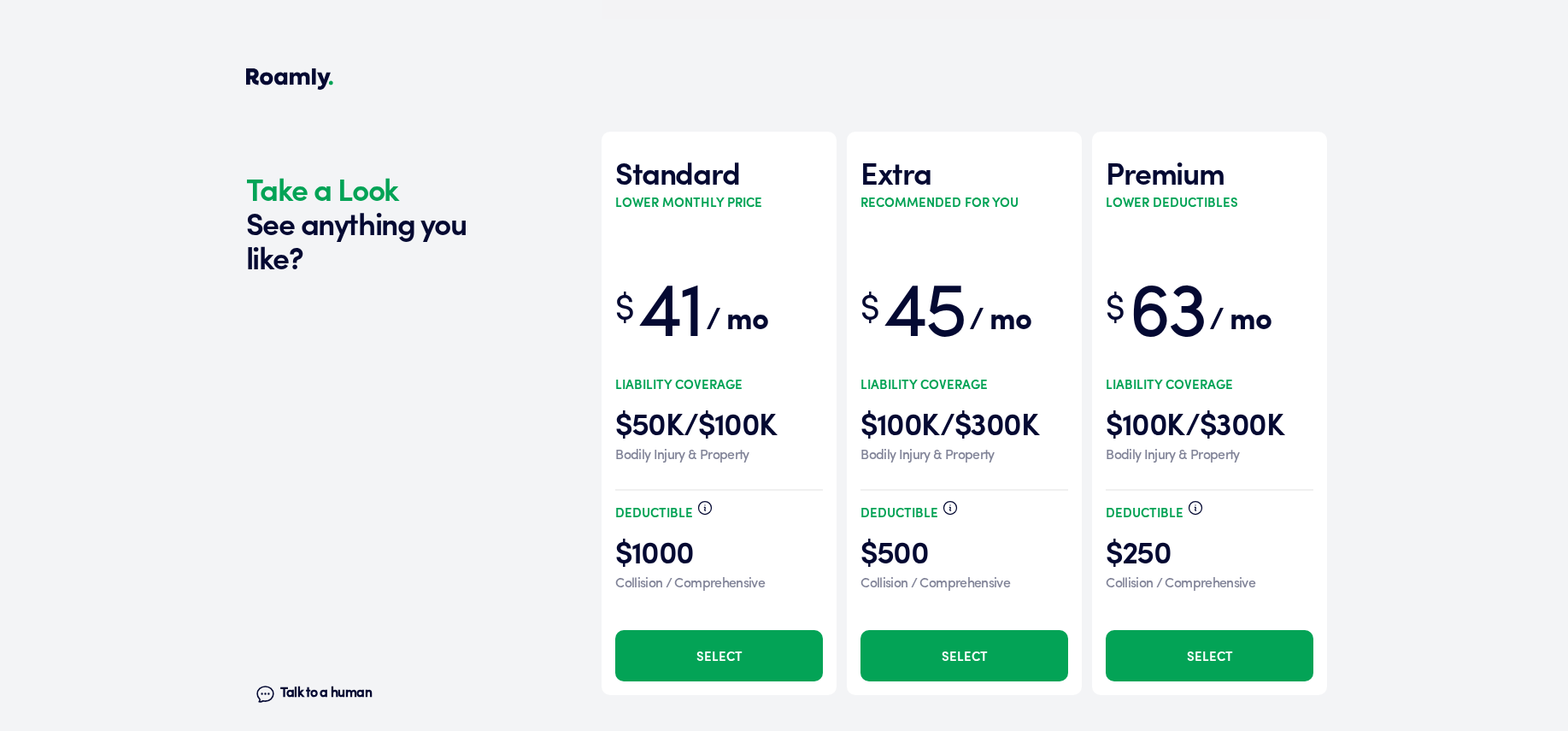 click on "Select" at bounding box center [964, 656] 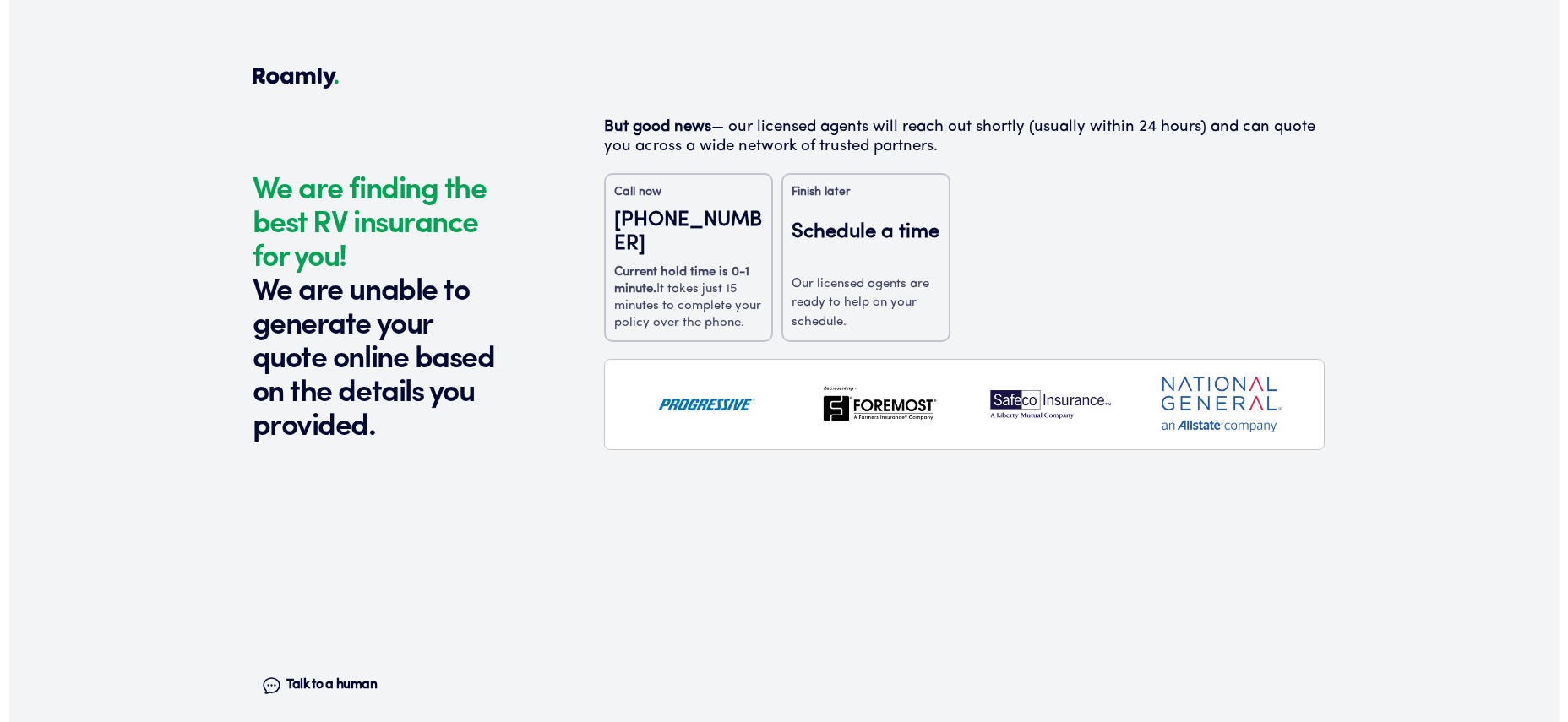 scroll, scrollTop: 0, scrollLeft: 0, axis: both 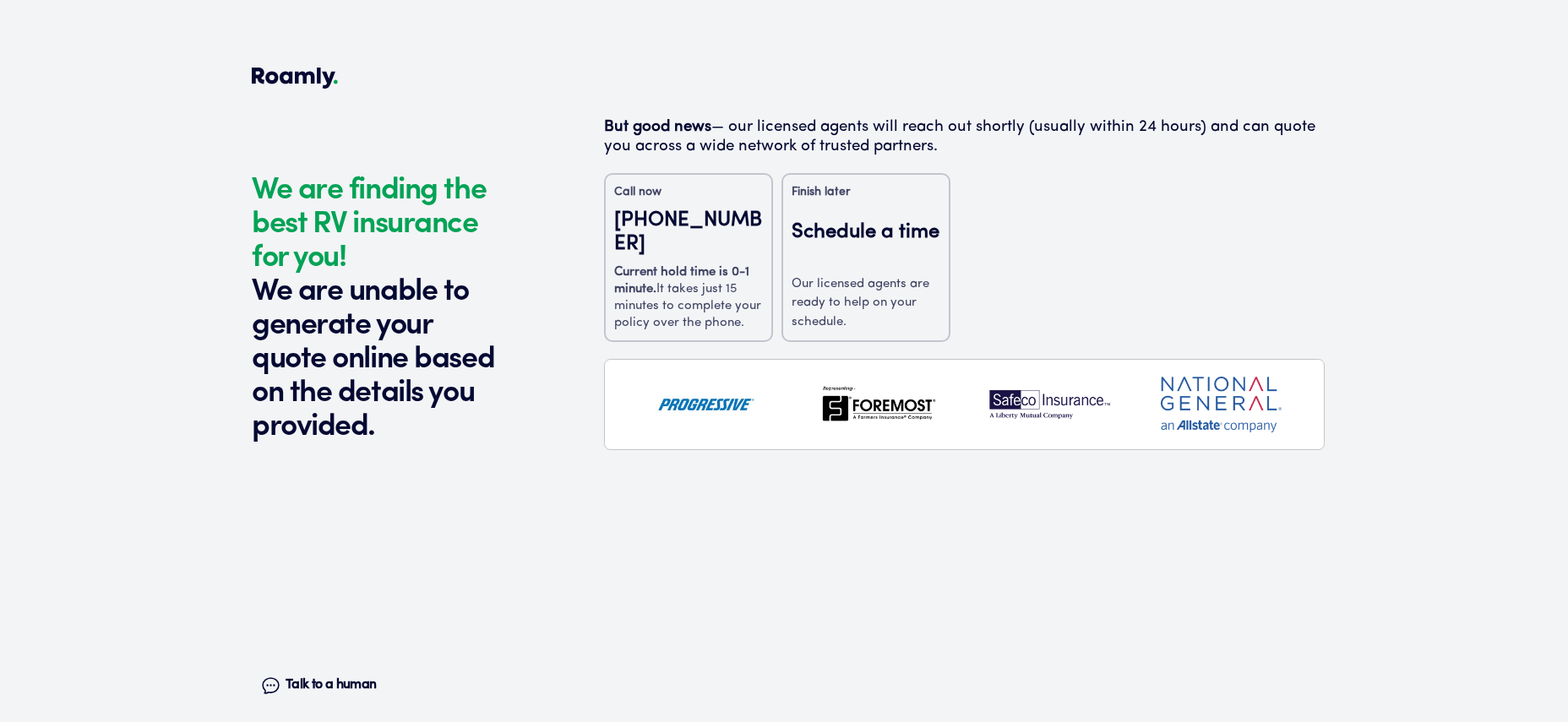 click on "We are finding the best RV insurance for you! We are unable to generate your quote online based on the details you provided. Talk to a human Chat We are finding the best RV insurance for you! We are unable to generate your quote online based on the details you provided. Talk to a human Chat But good news  — our licensed agents will reach out shortly (usually within 24 hours) and can quote you across a wide network of trusted partners. Call now [PHONE_NUMBER] Current hold time is 0-1 minute. It takes just 15 minutes to complete your policy over the phone. Finish later Schedule a time Our licensed agents are ready to help on your schedule." at bounding box center (784, 361) 